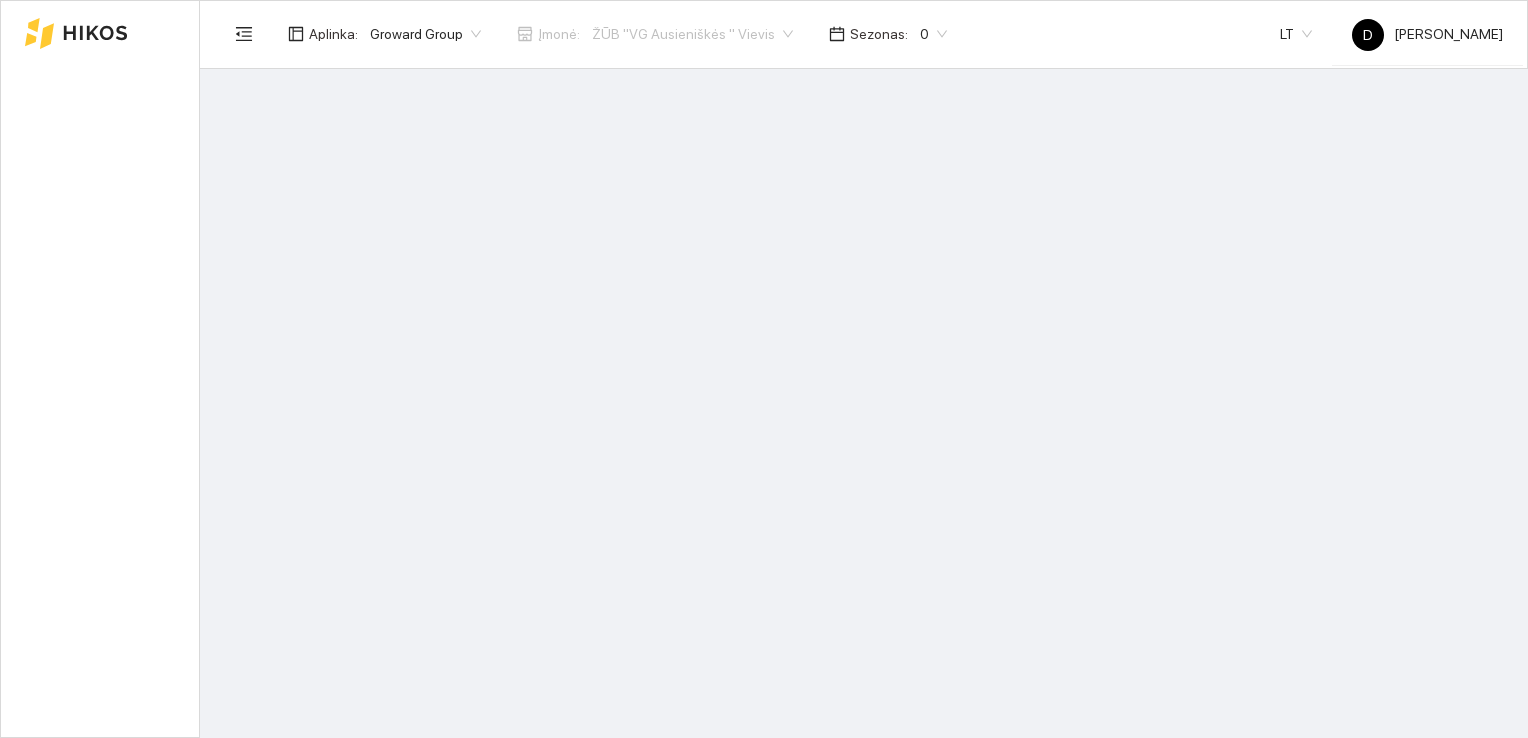 scroll, scrollTop: 0, scrollLeft: 0, axis: both 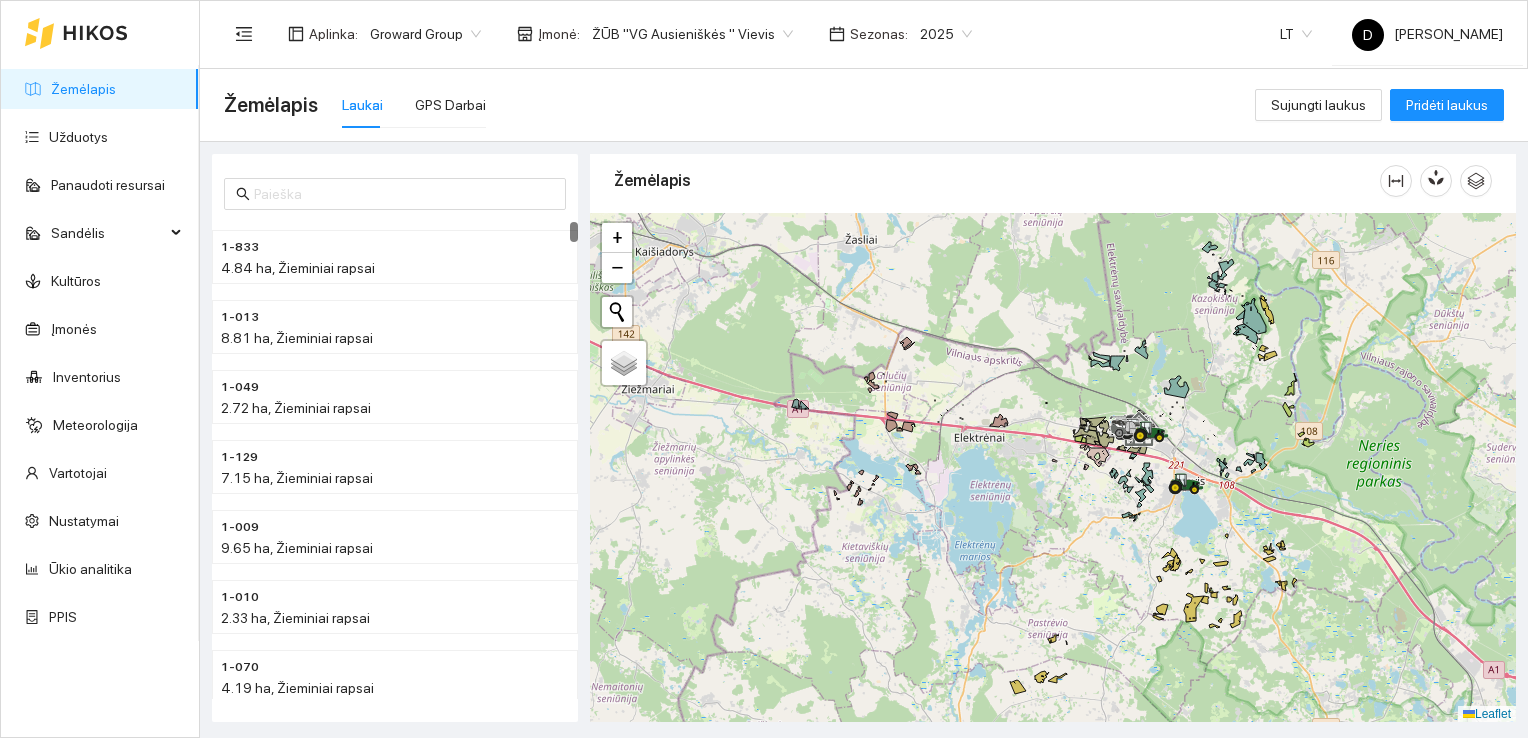 click at bounding box center [1053, 468] 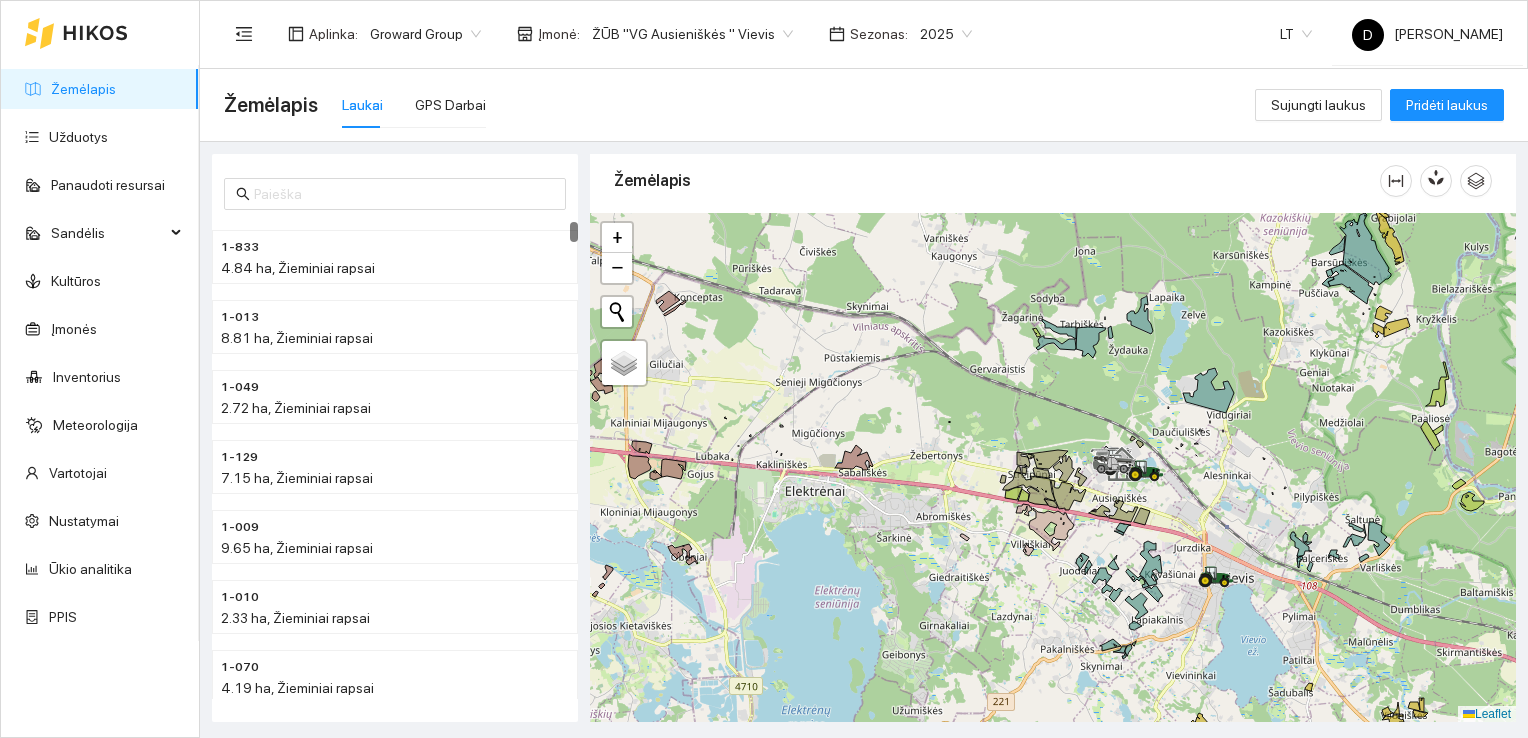 click at bounding box center [1053, 468] 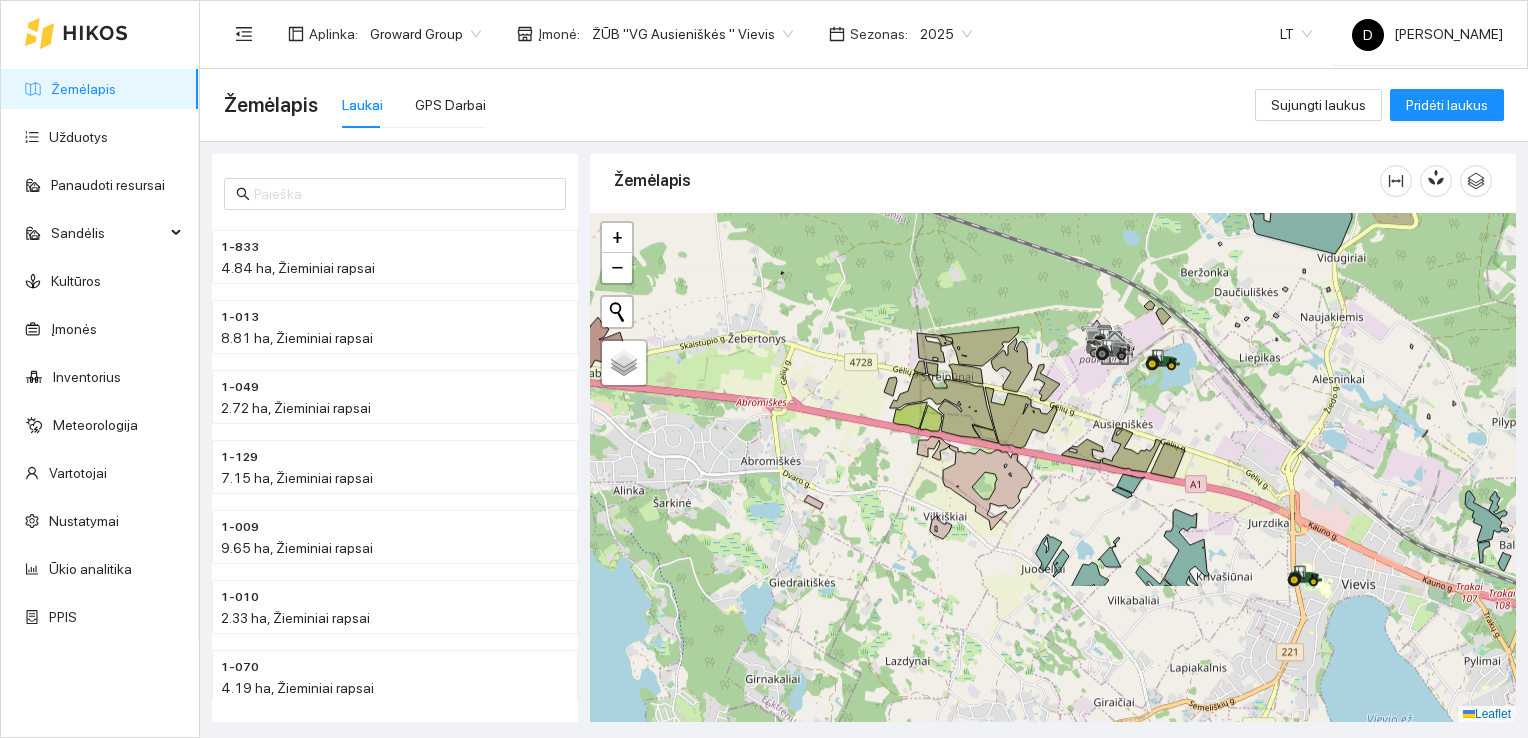 drag, startPoint x: 1098, startPoint y: 563, endPoint x: 1126, endPoint y: 375, distance: 190.07367 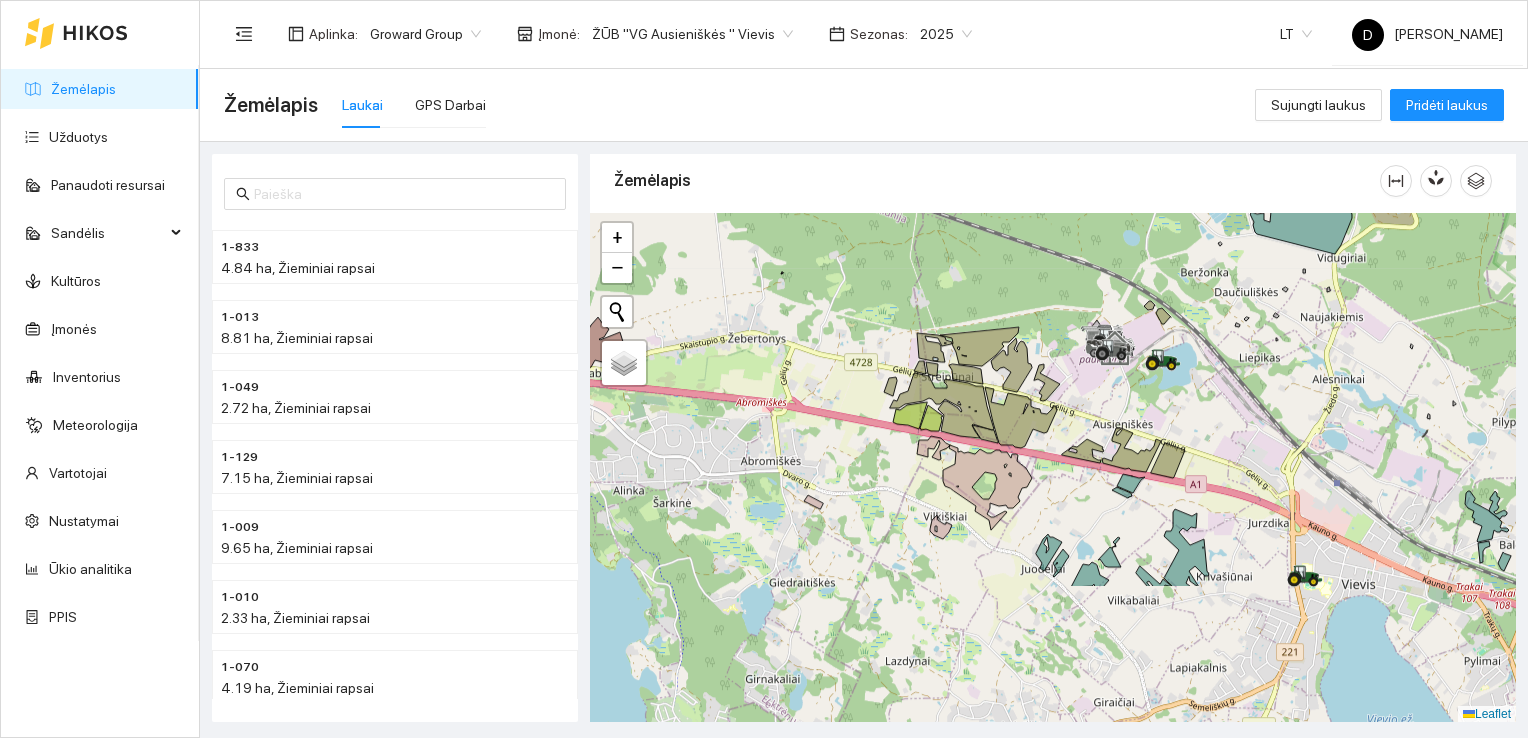 click at bounding box center (1053, 468) 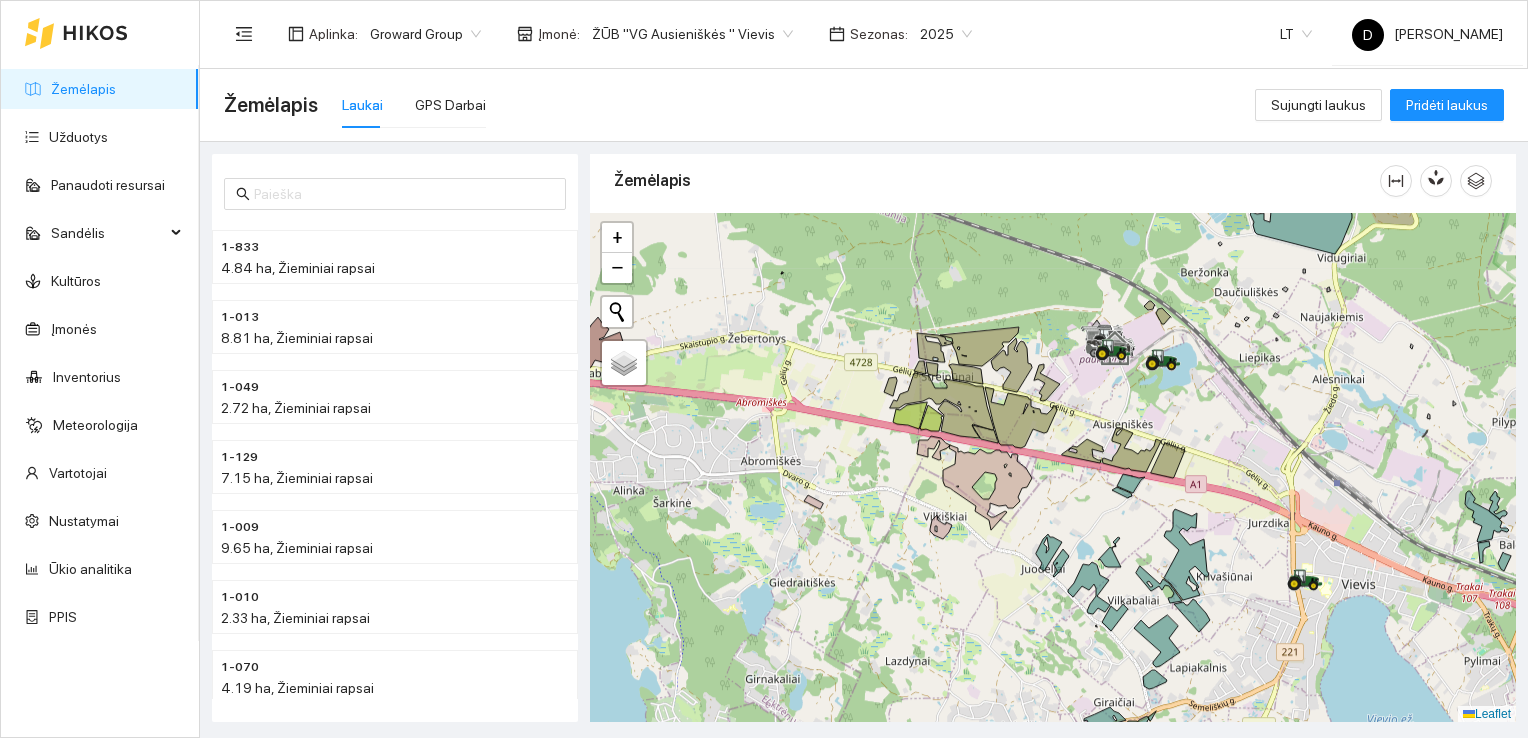 click at bounding box center (1053, 468) 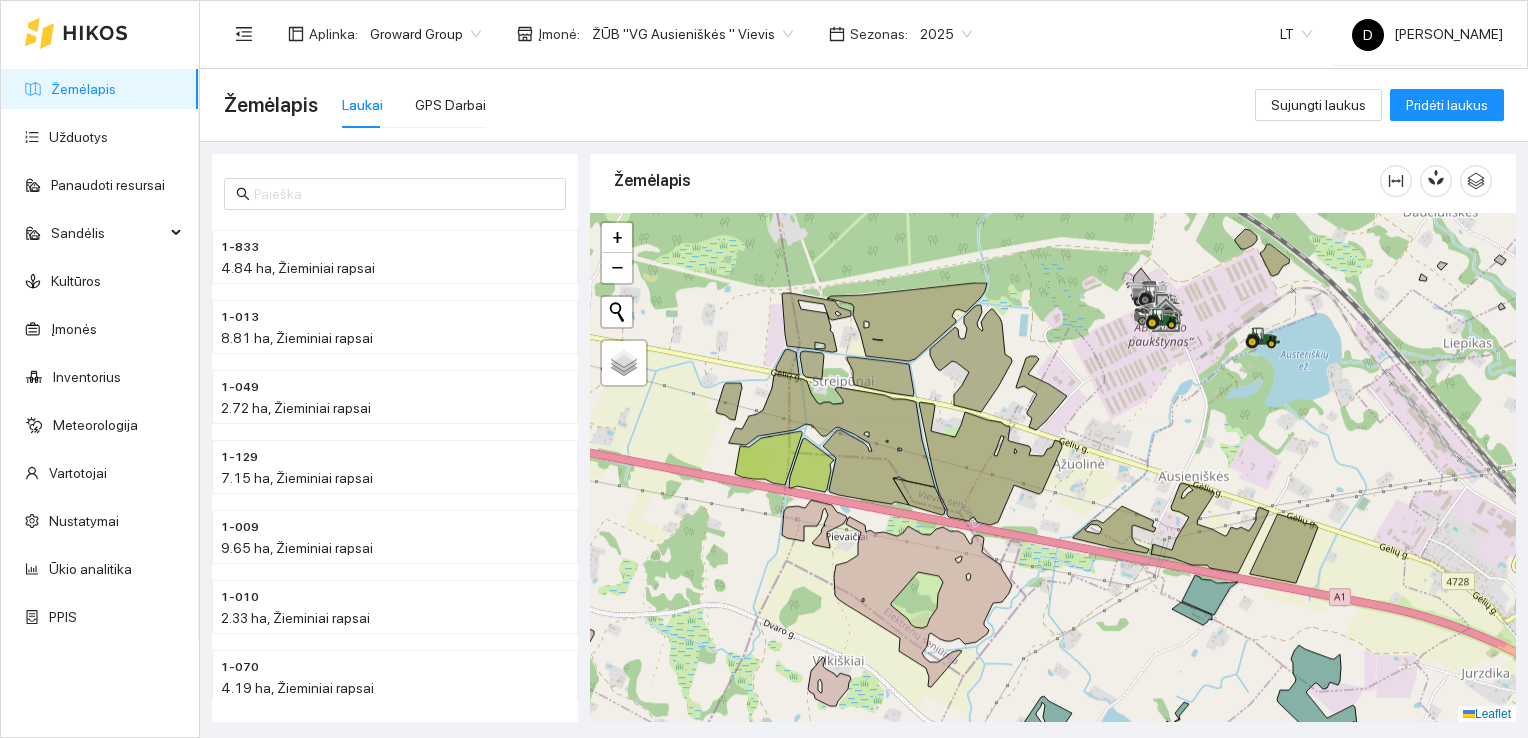 drag, startPoint x: 1104, startPoint y: 390, endPoint x: 1159, endPoint y: 409, distance: 58.189346 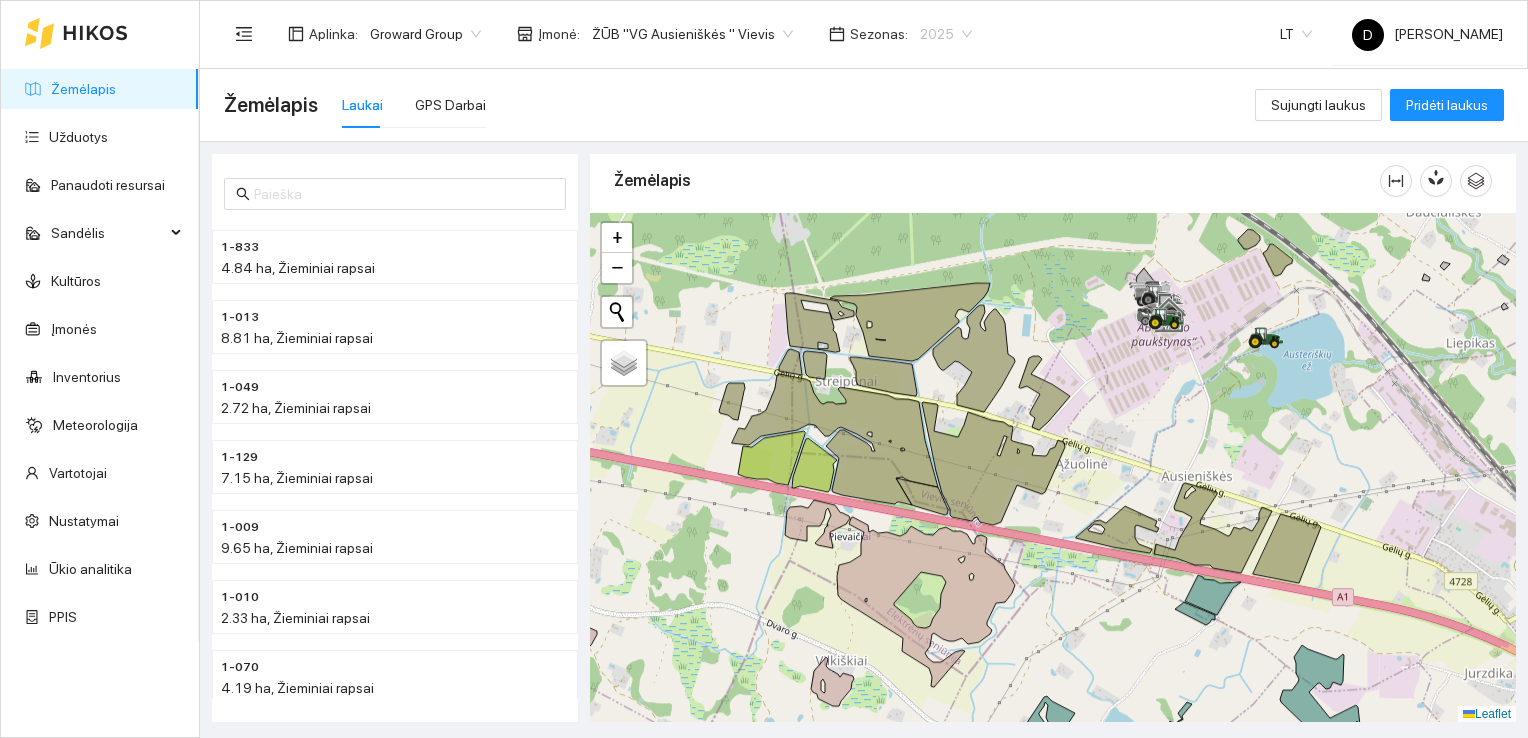 click on "2025" at bounding box center [946, 34] 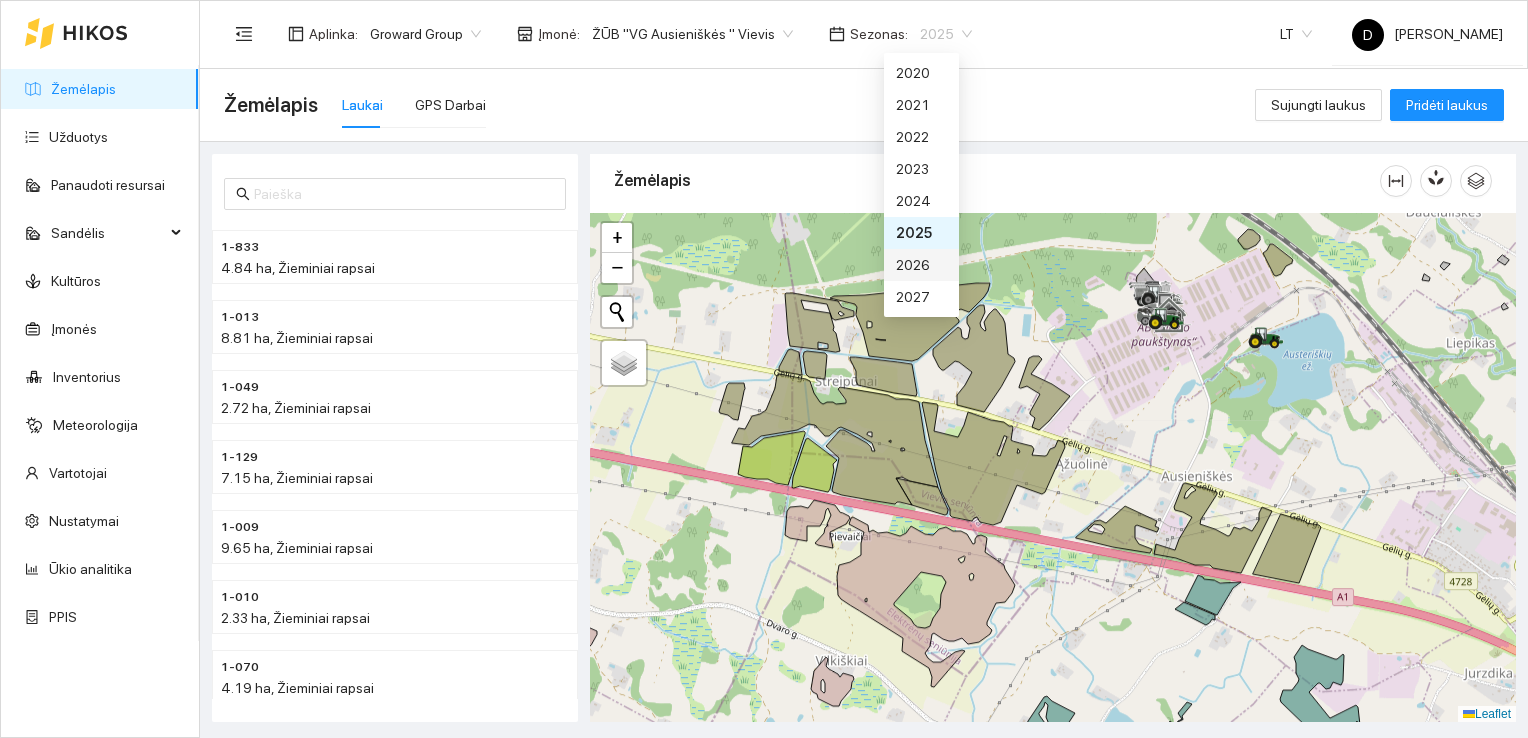 click on "2026" at bounding box center (921, 265) 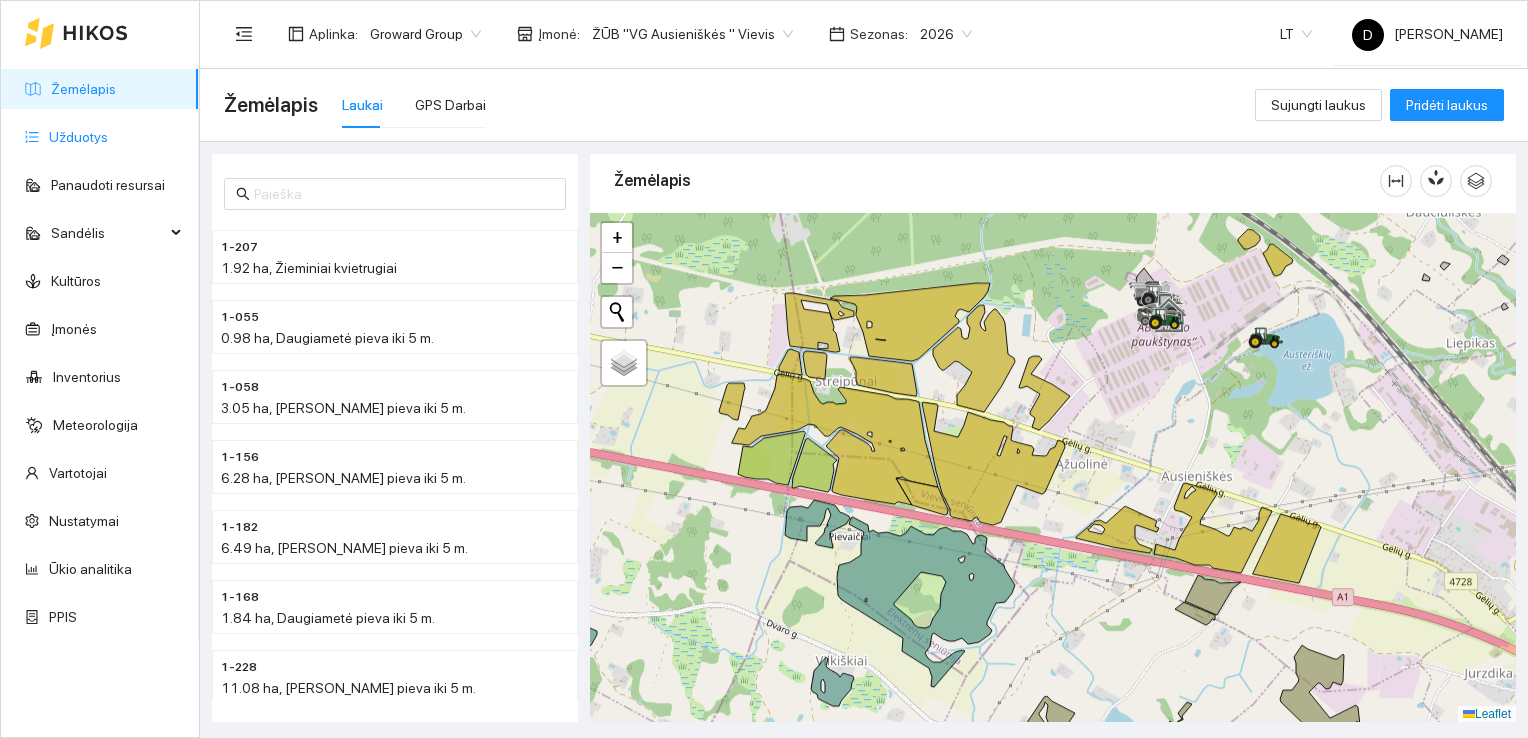 click on "Užduotys" at bounding box center (78, 137) 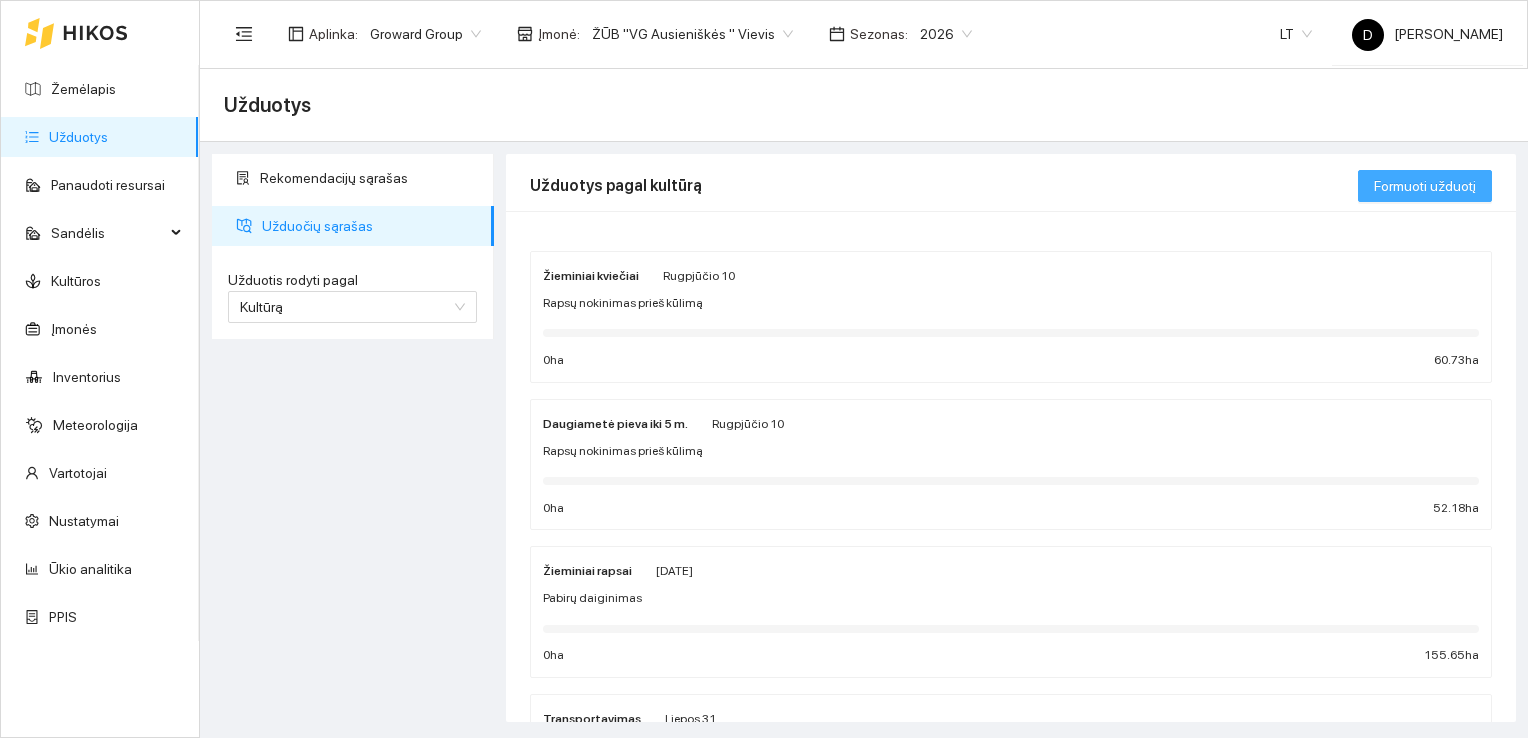 click on "Formuoti užduotį" at bounding box center (1425, 186) 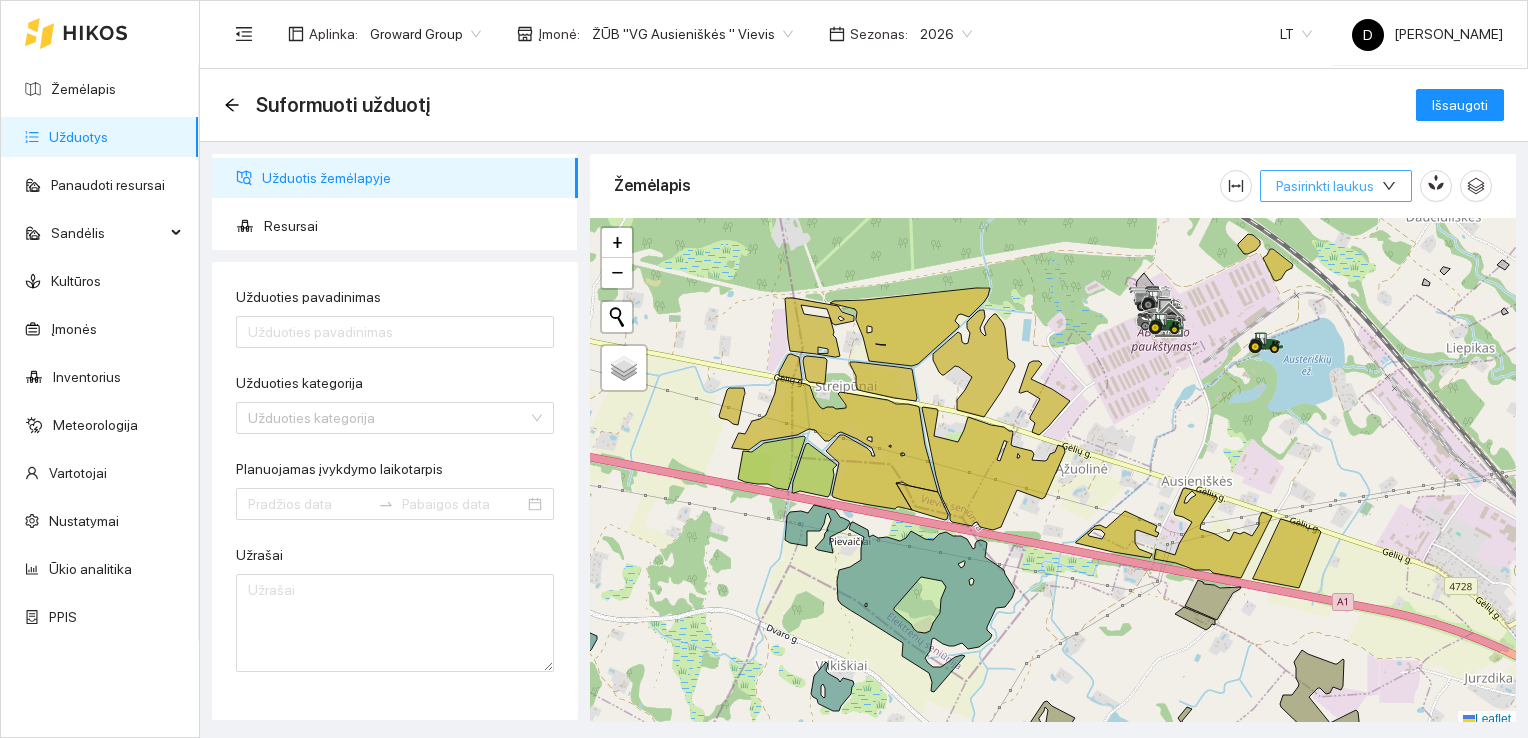 click on "Pasirinkti laukus" at bounding box center [1325, 186] 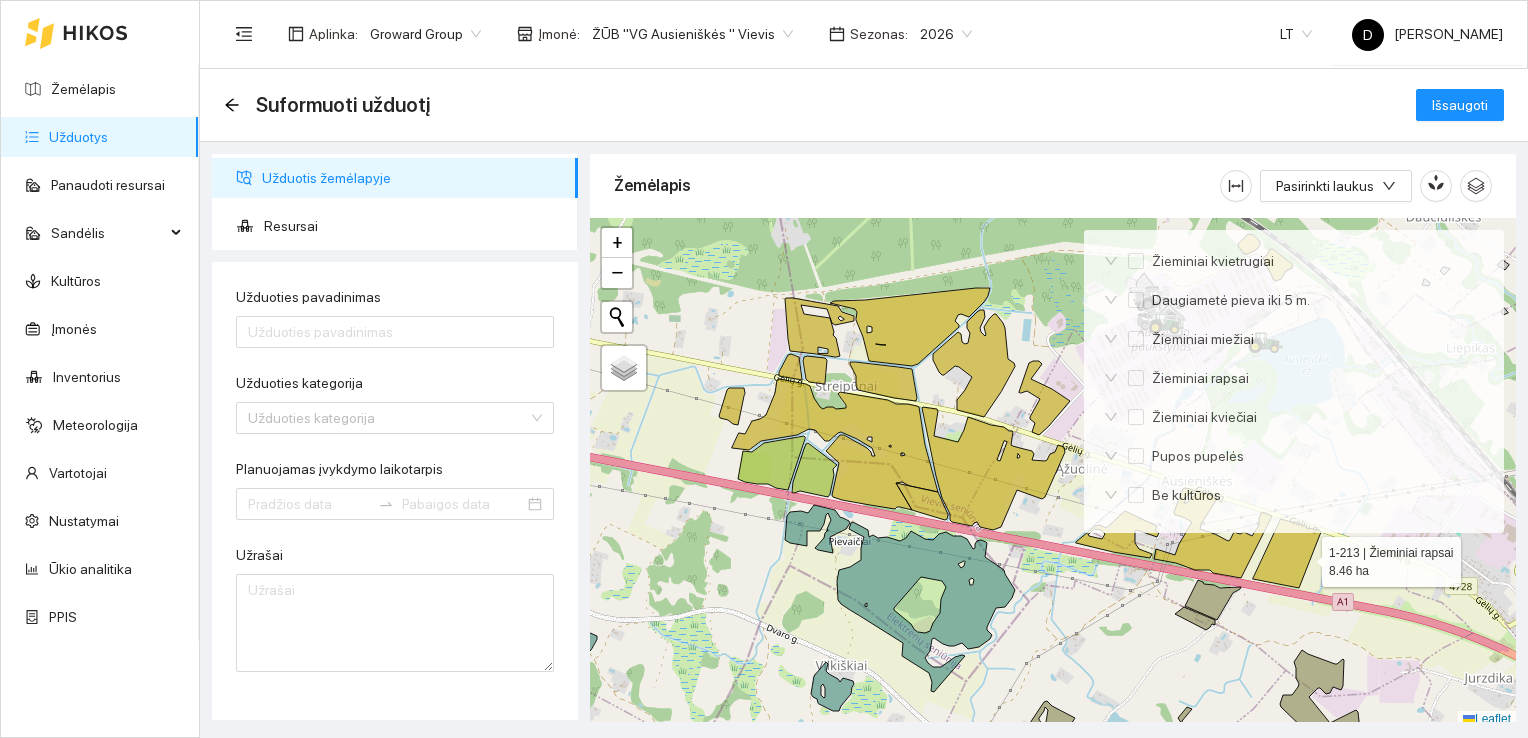 scroll, scrollTop: 5, scrollLeft: 0, axis: vertical 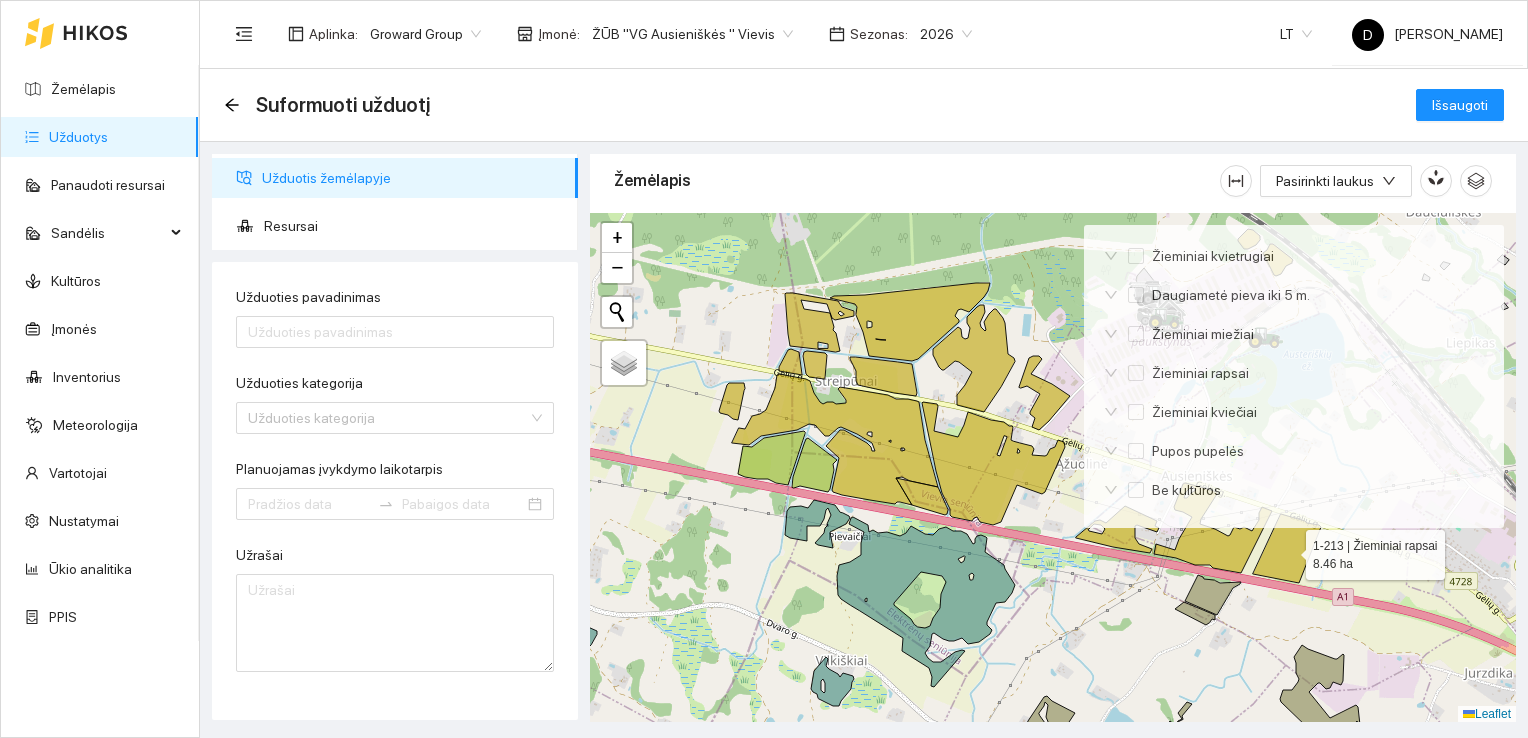 click 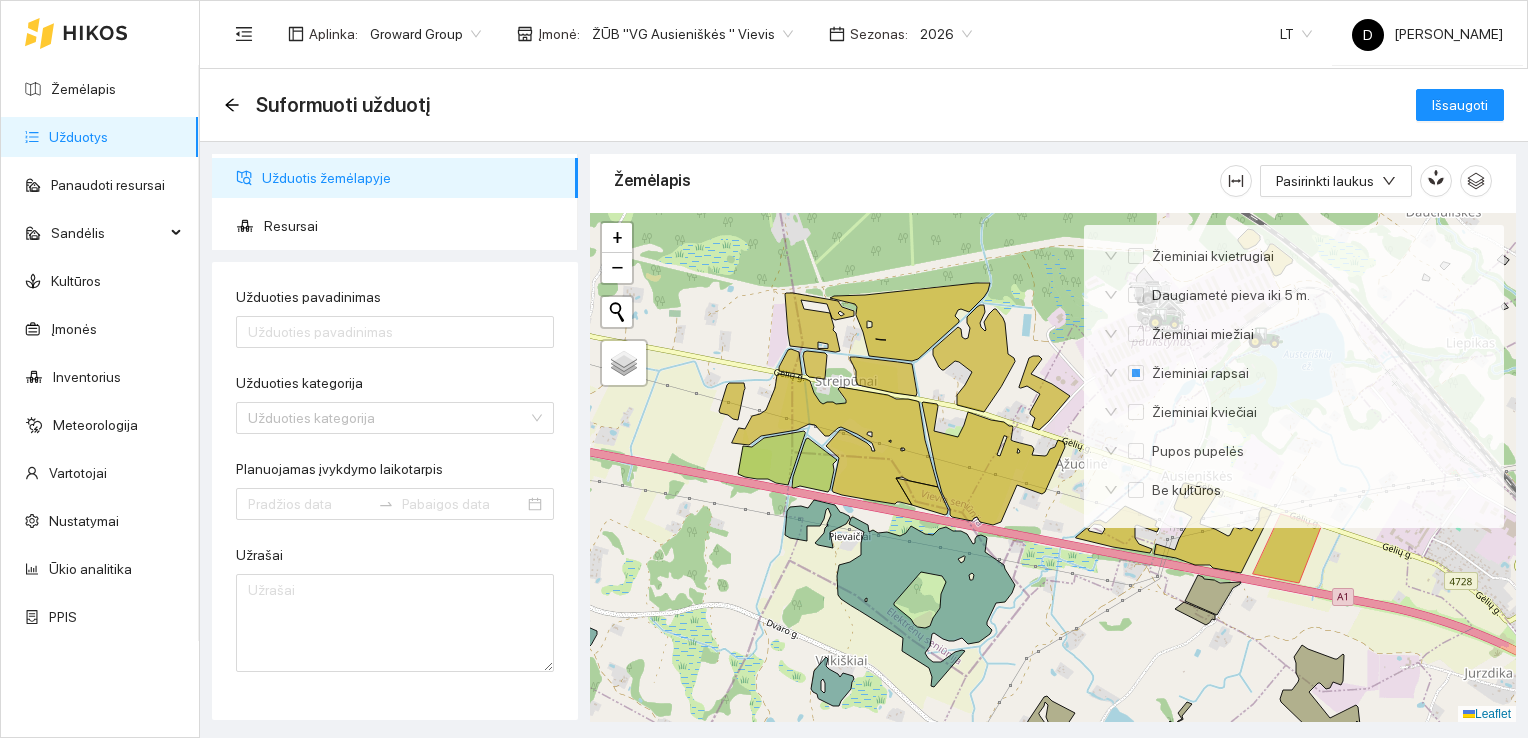 click on "Žemėlapis" at bounding box center (917, 180) 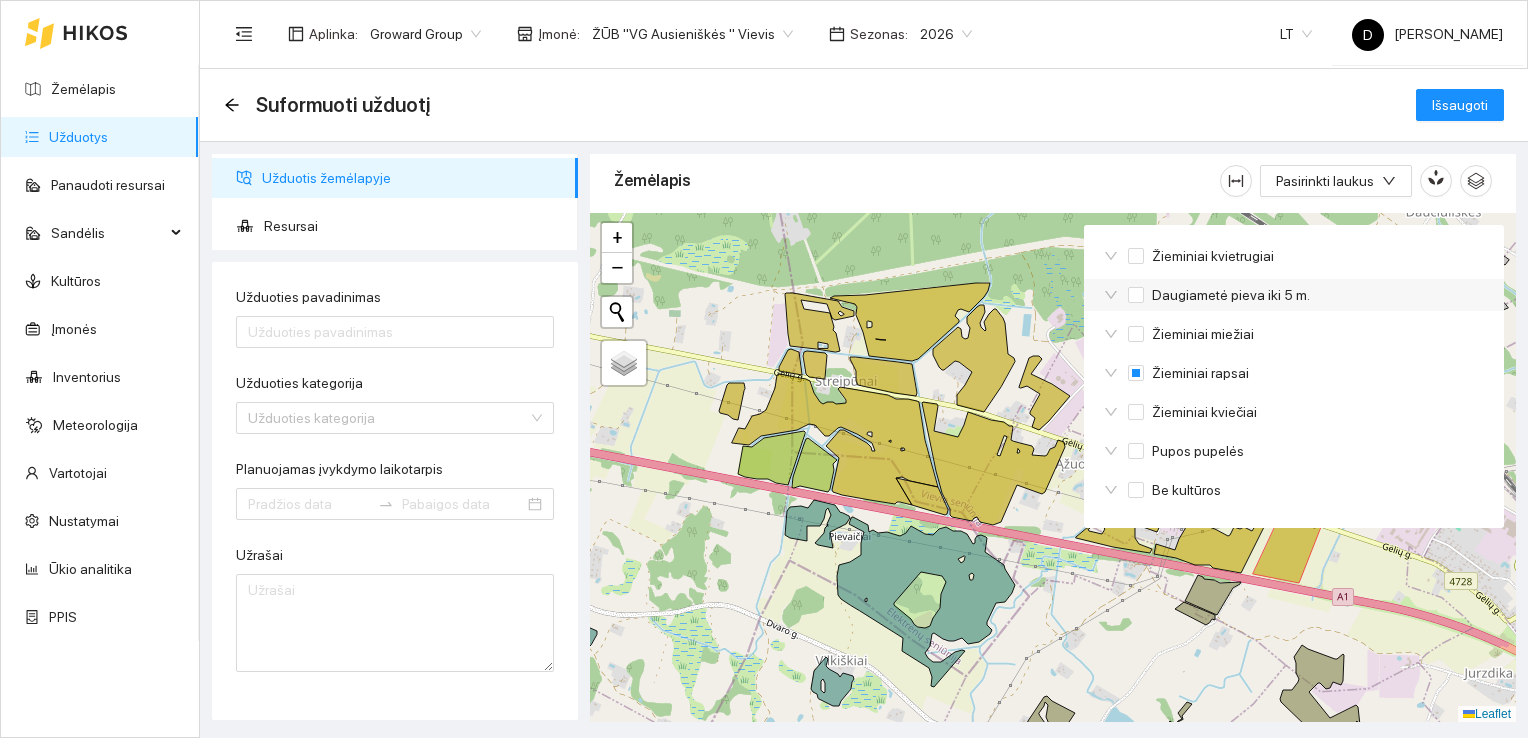 click on "Daugiametė pieva iki 5 m." at bounding box center [1294, 295] 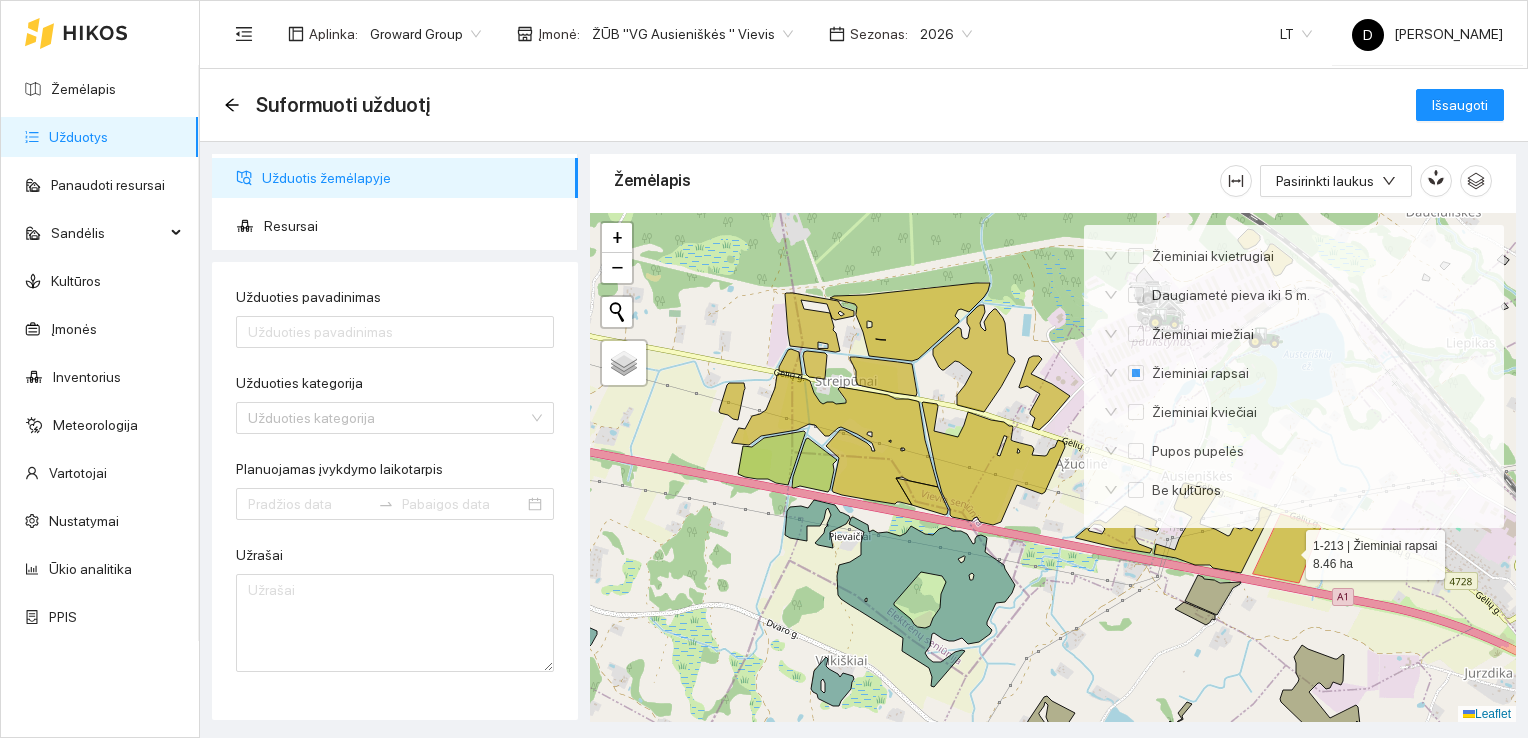 click 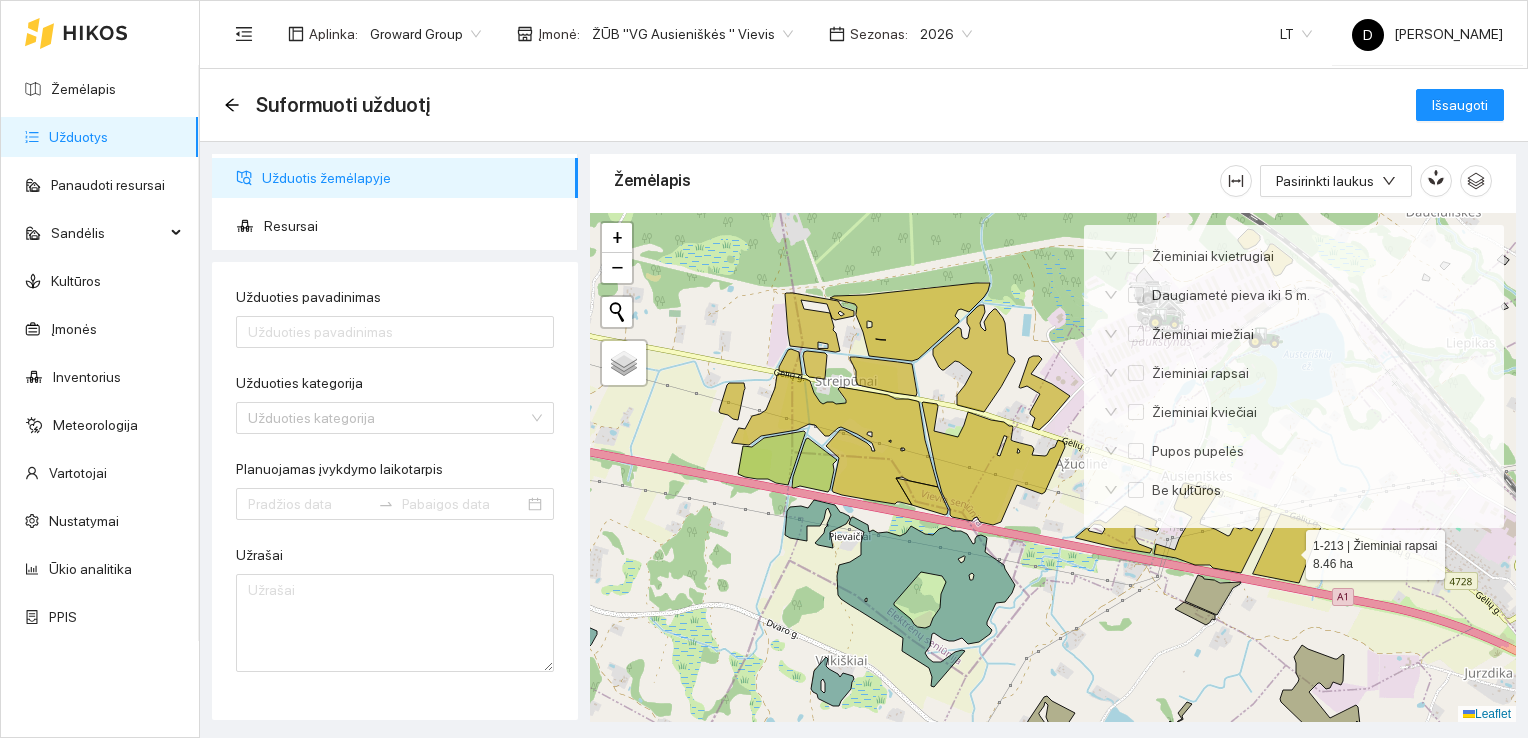 click 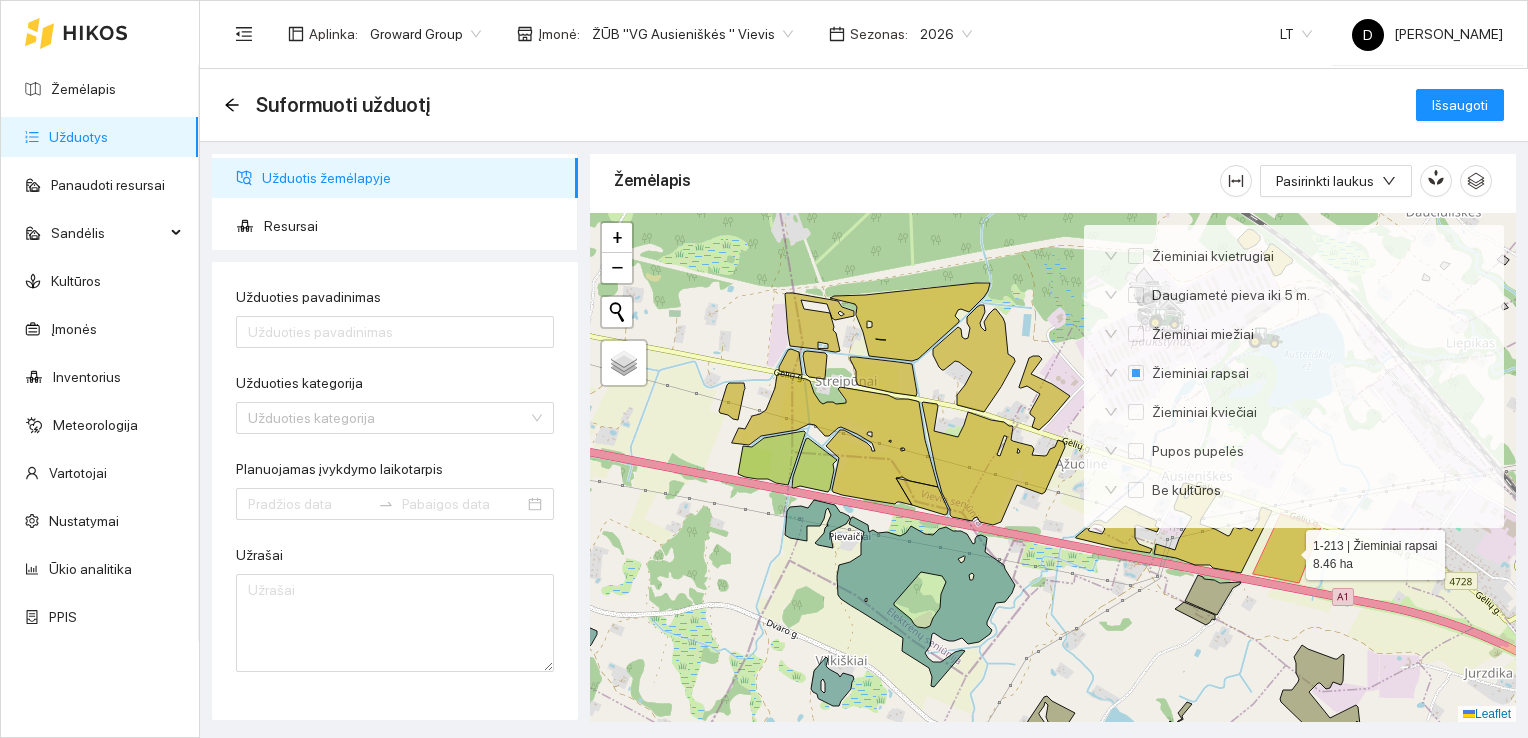 click 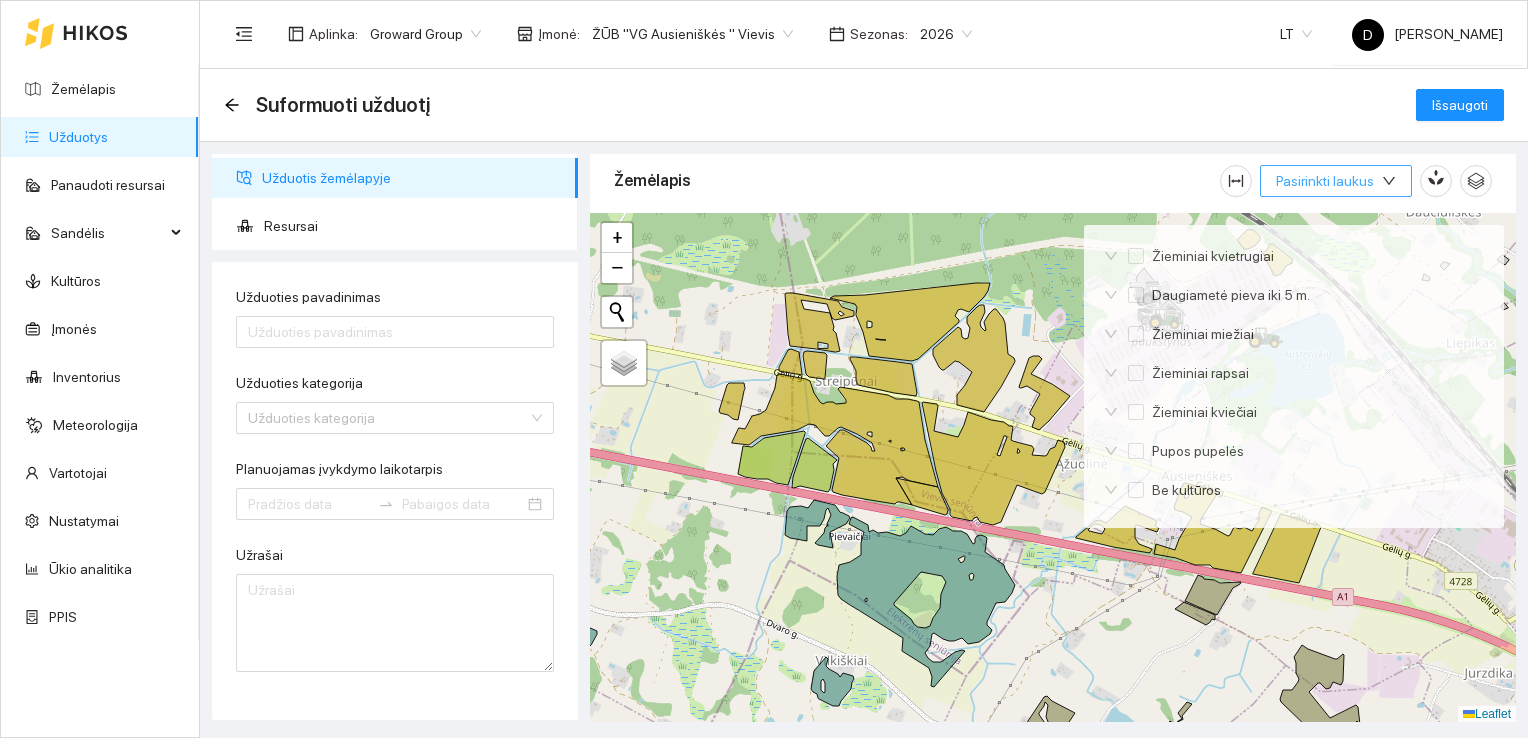 click on "Pasirinkti laukus" at bounding box center (1325, 181) 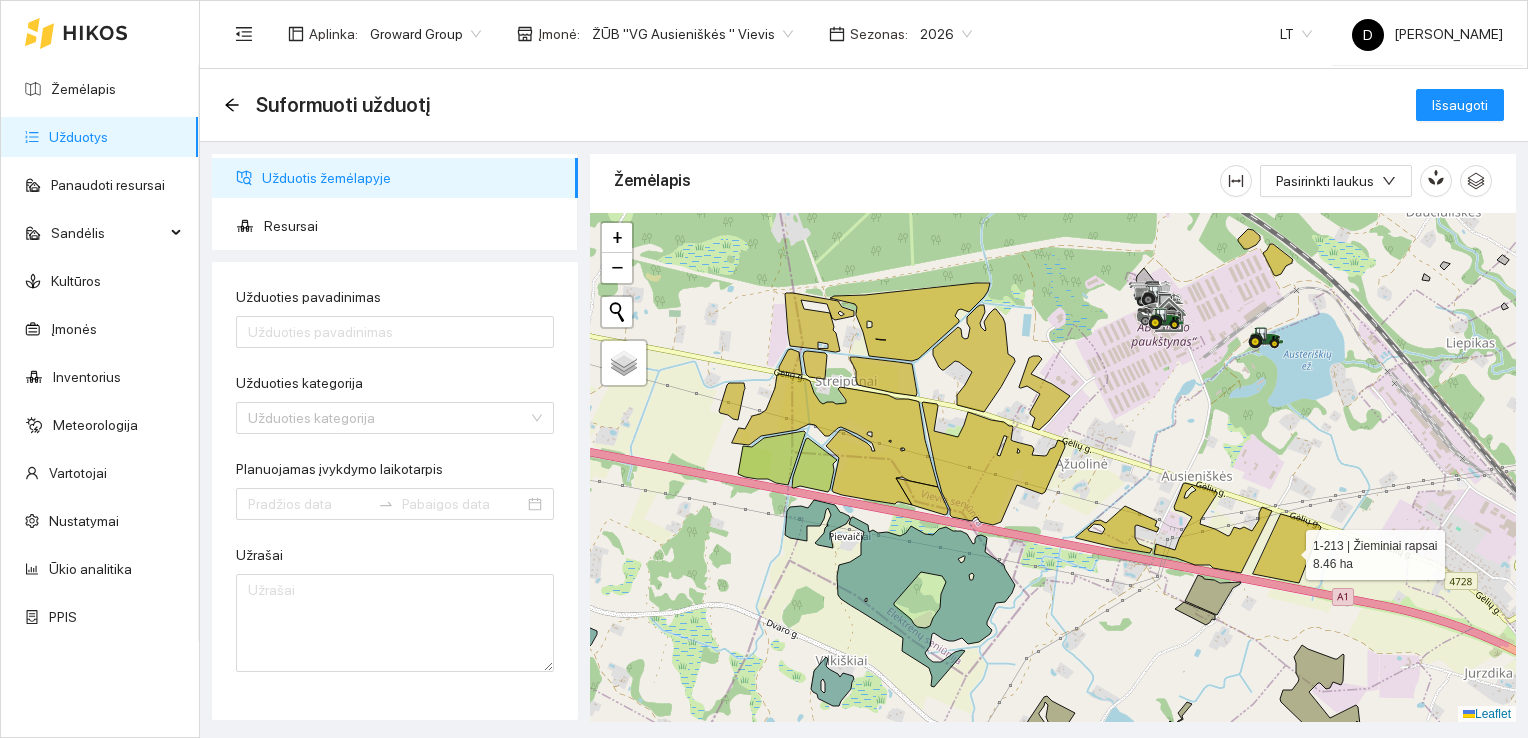 click 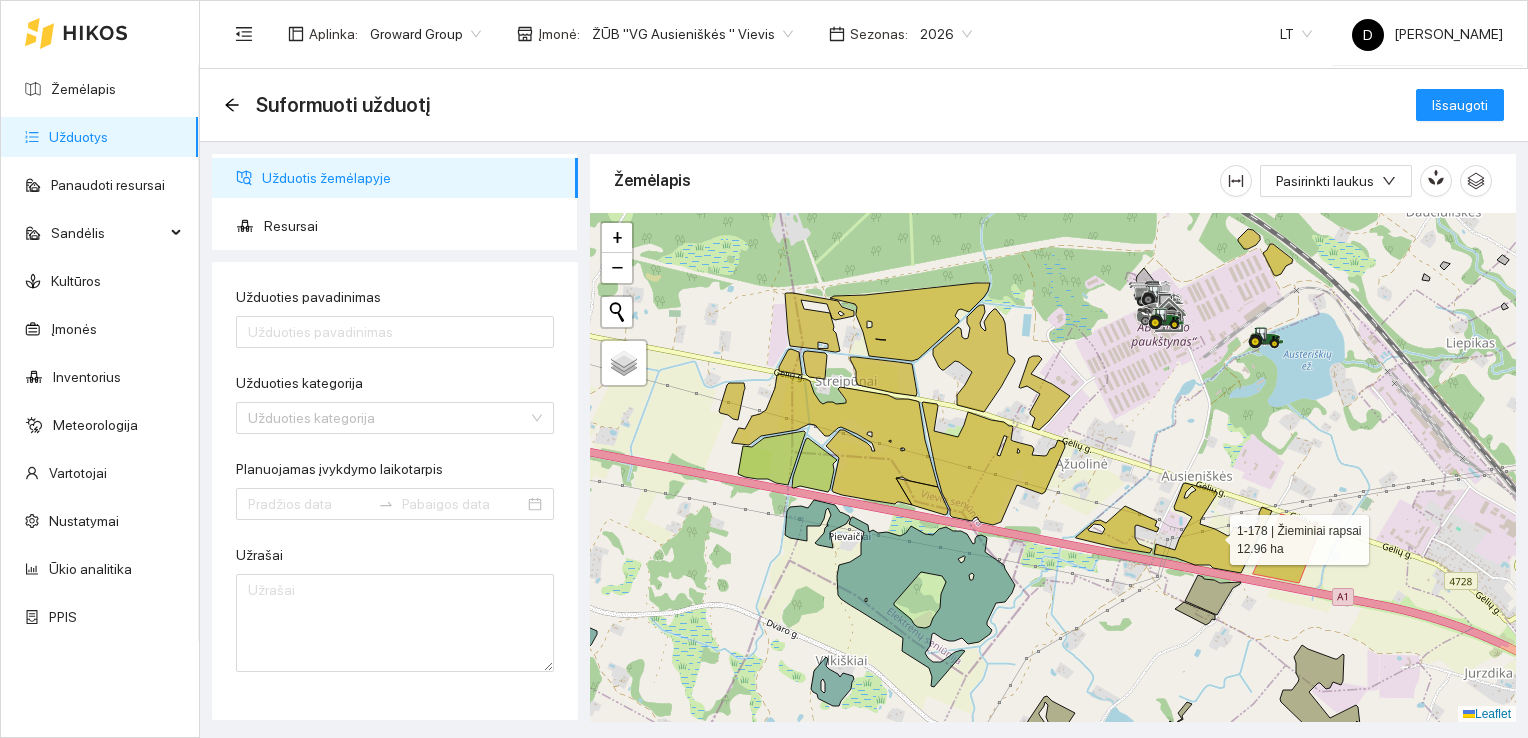 click 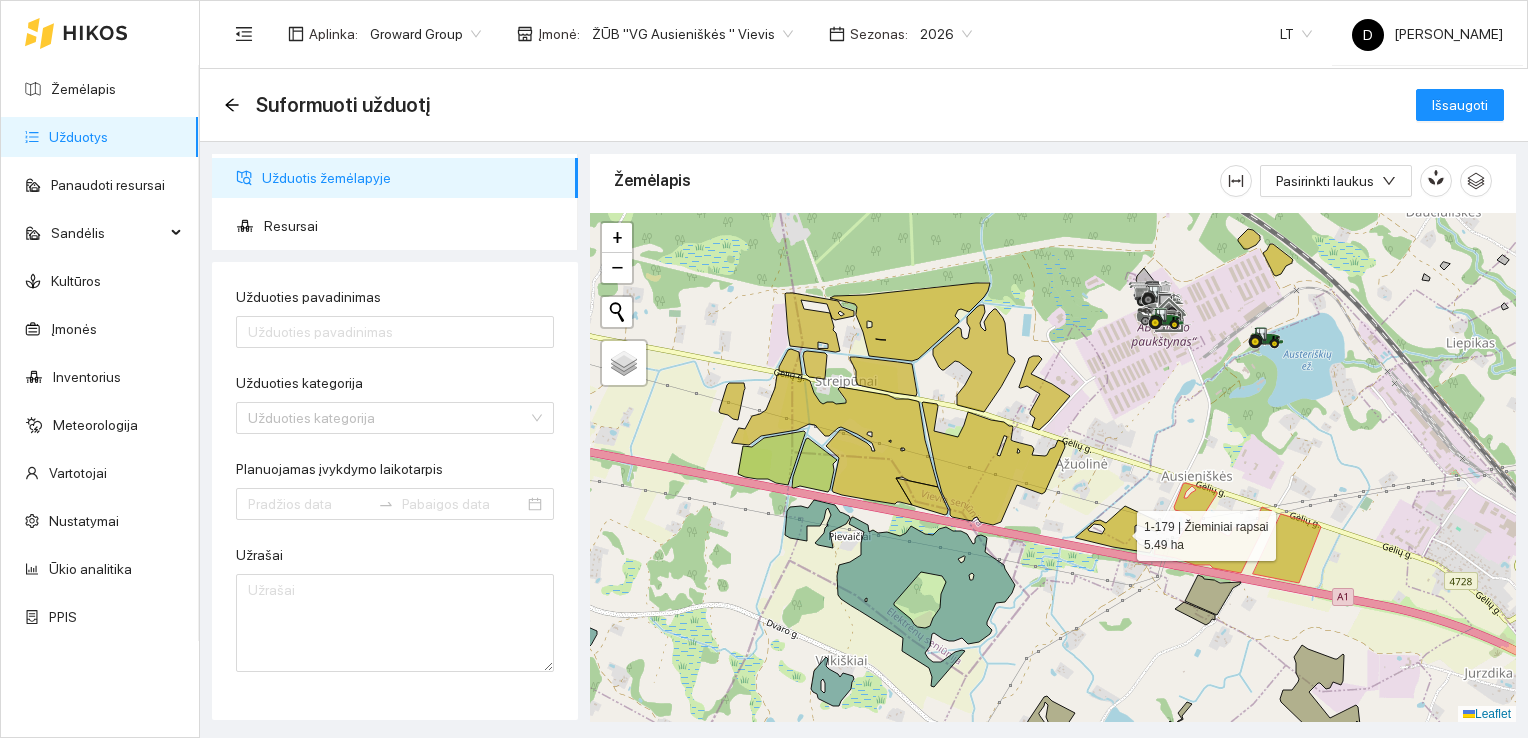 click 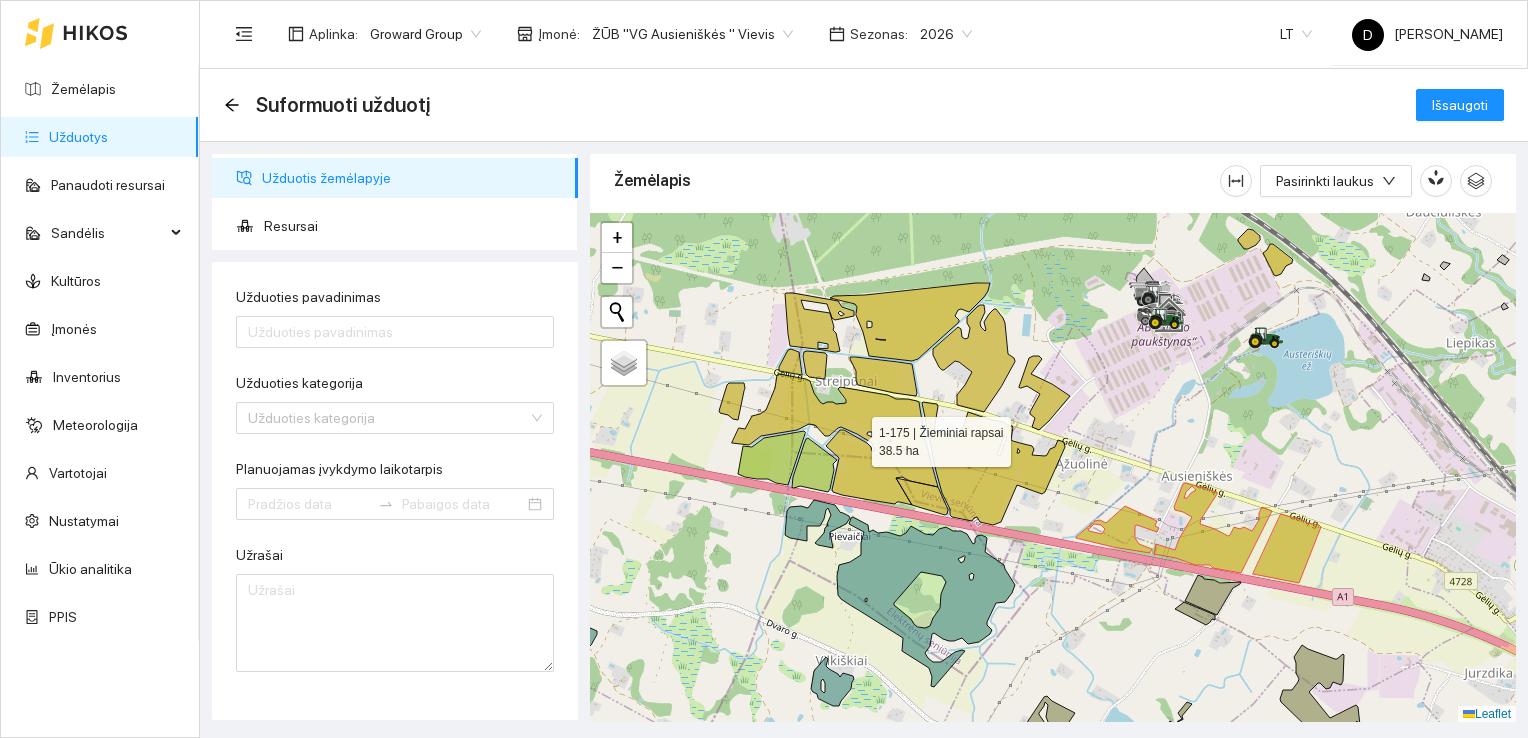 click 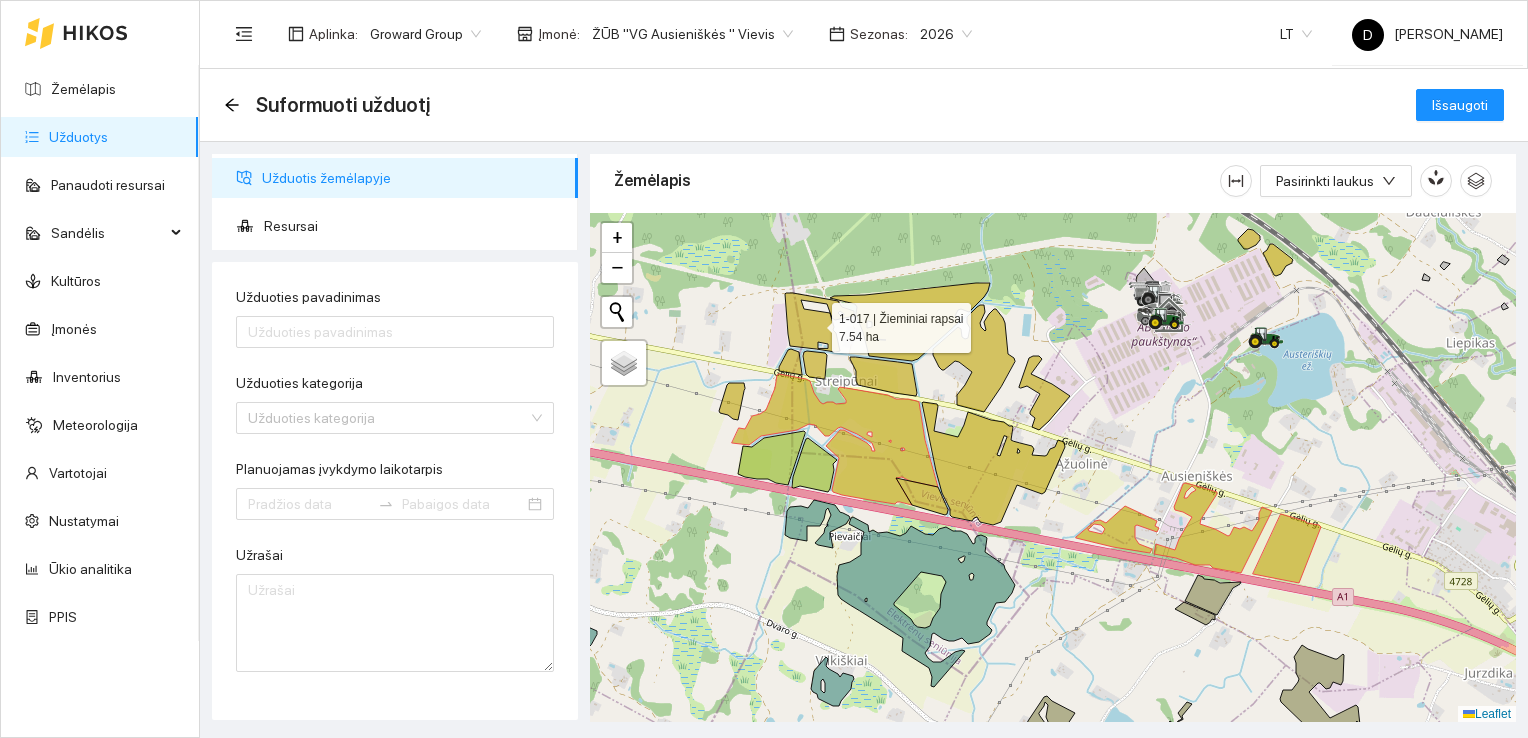 click 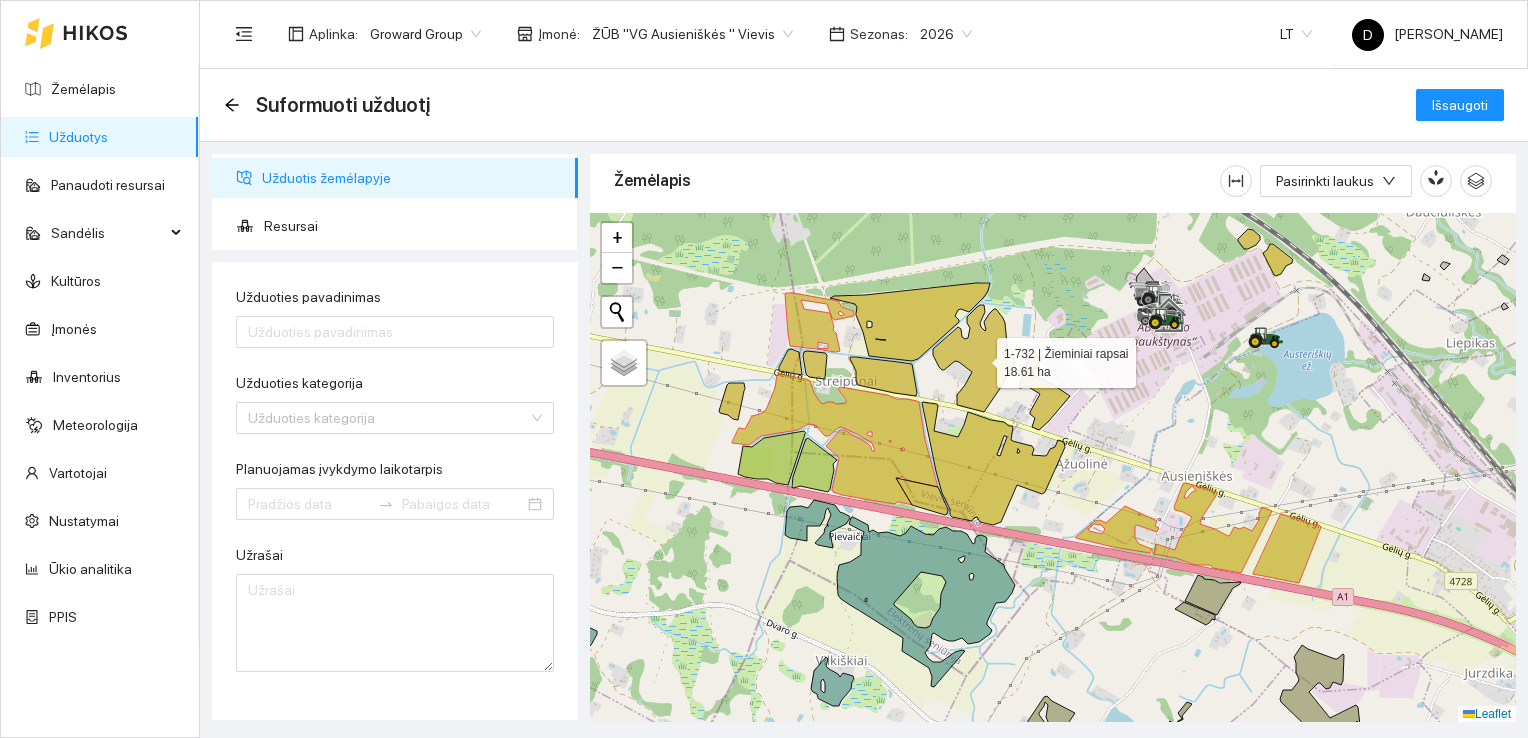 click 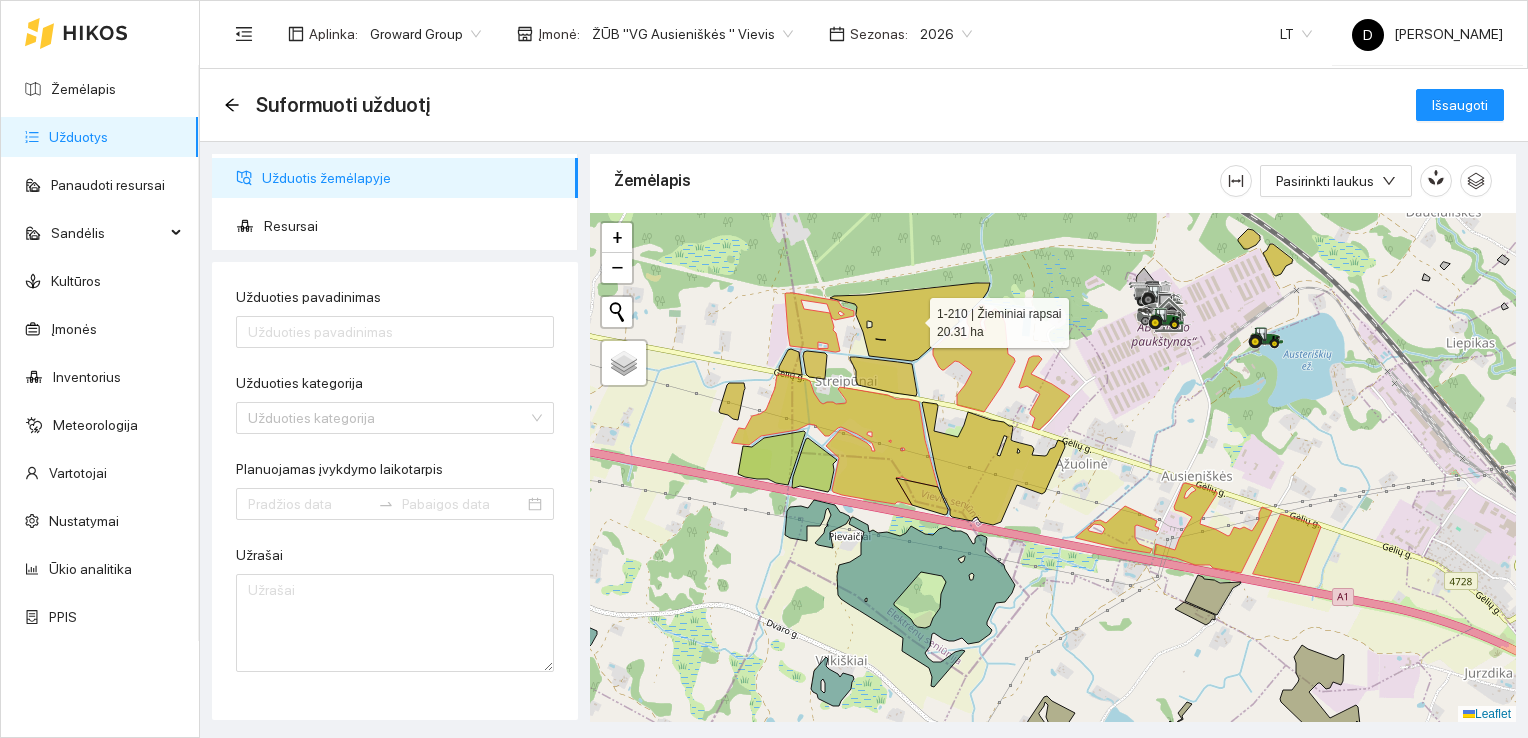 click 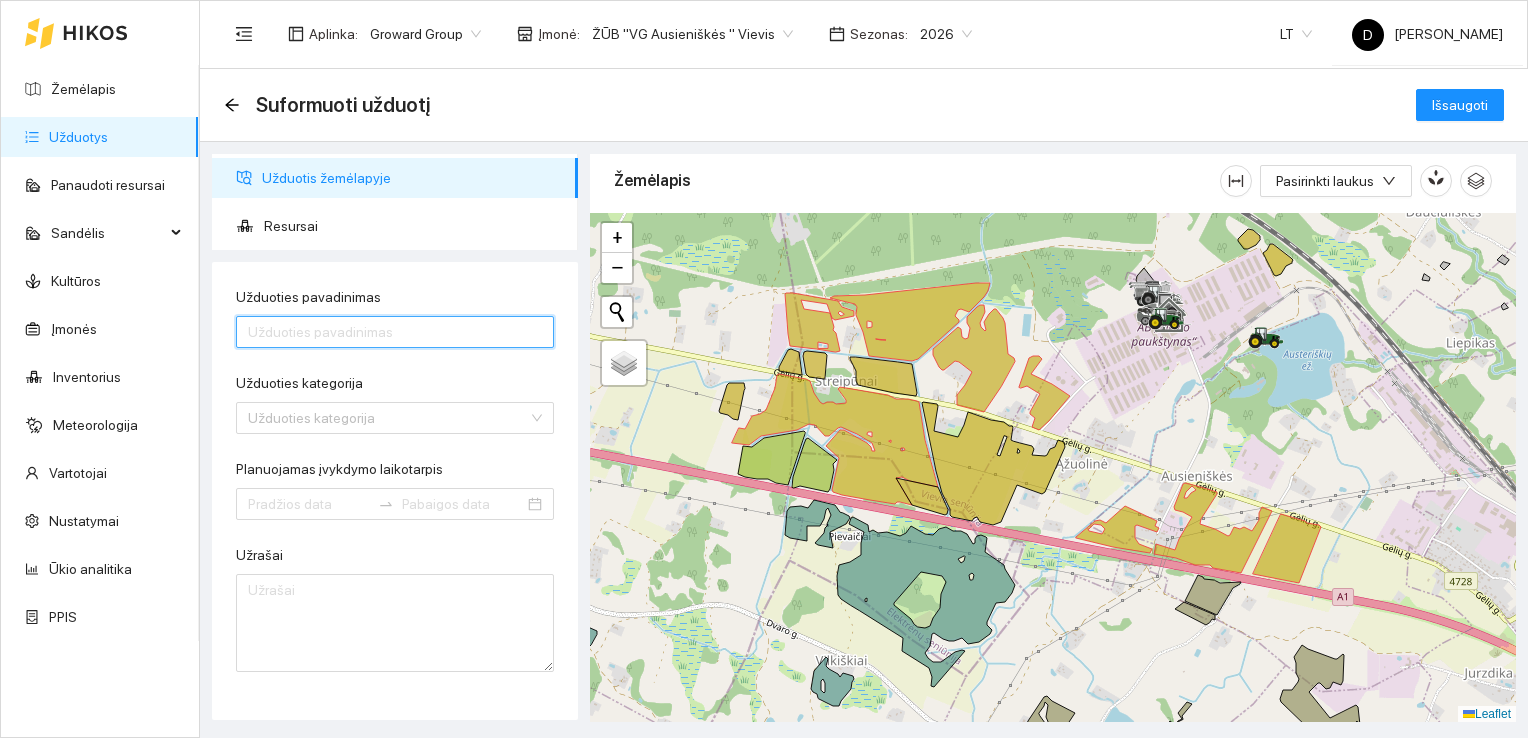 click on "Užduoties pavadinimas" at bounding box center [395, 332] 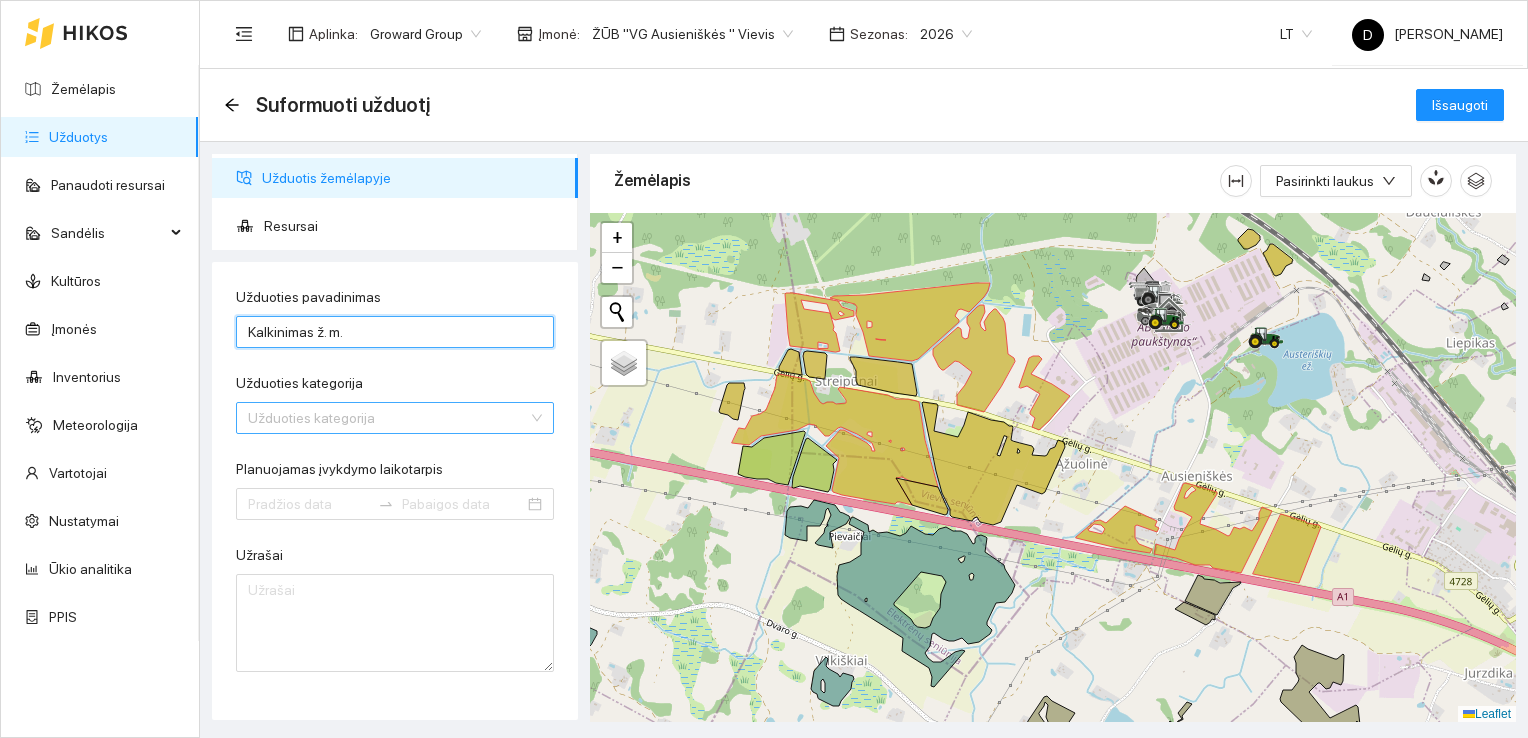type on "Kalkinimas ž. m." 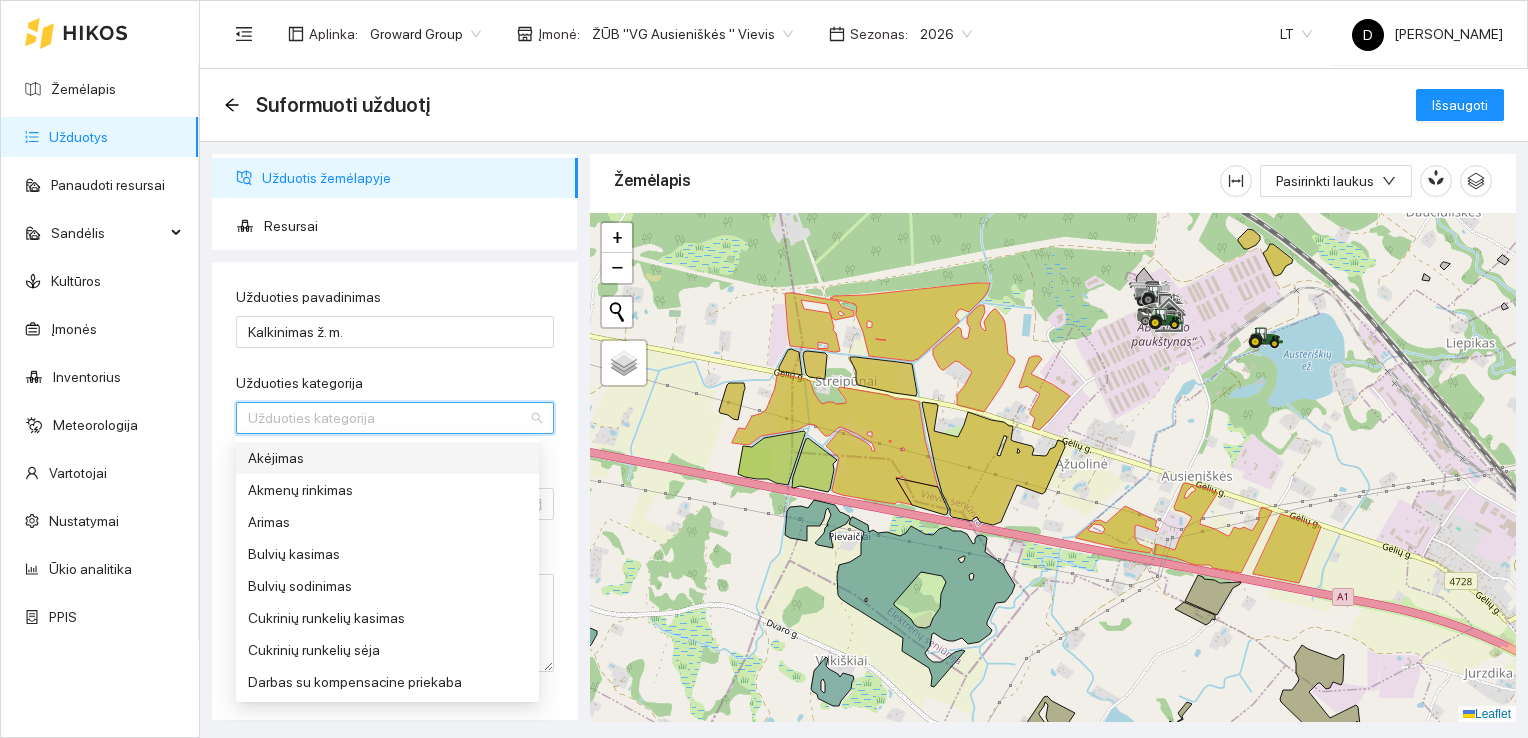 click on "Užduoties kategorija" at bounding box center (388, 418) 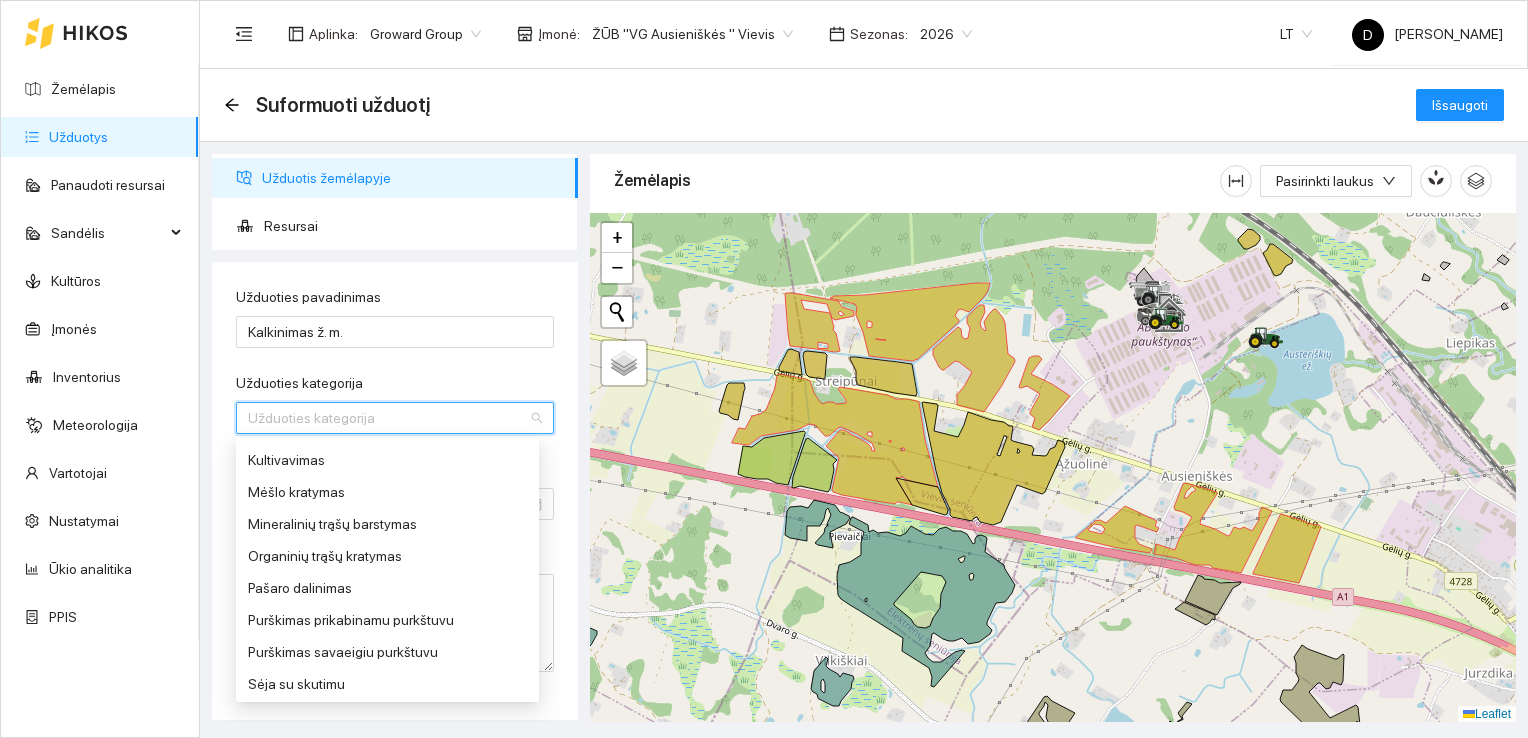 scroll, scrollTop: 656, scrollLeft: 0, axis: vertical 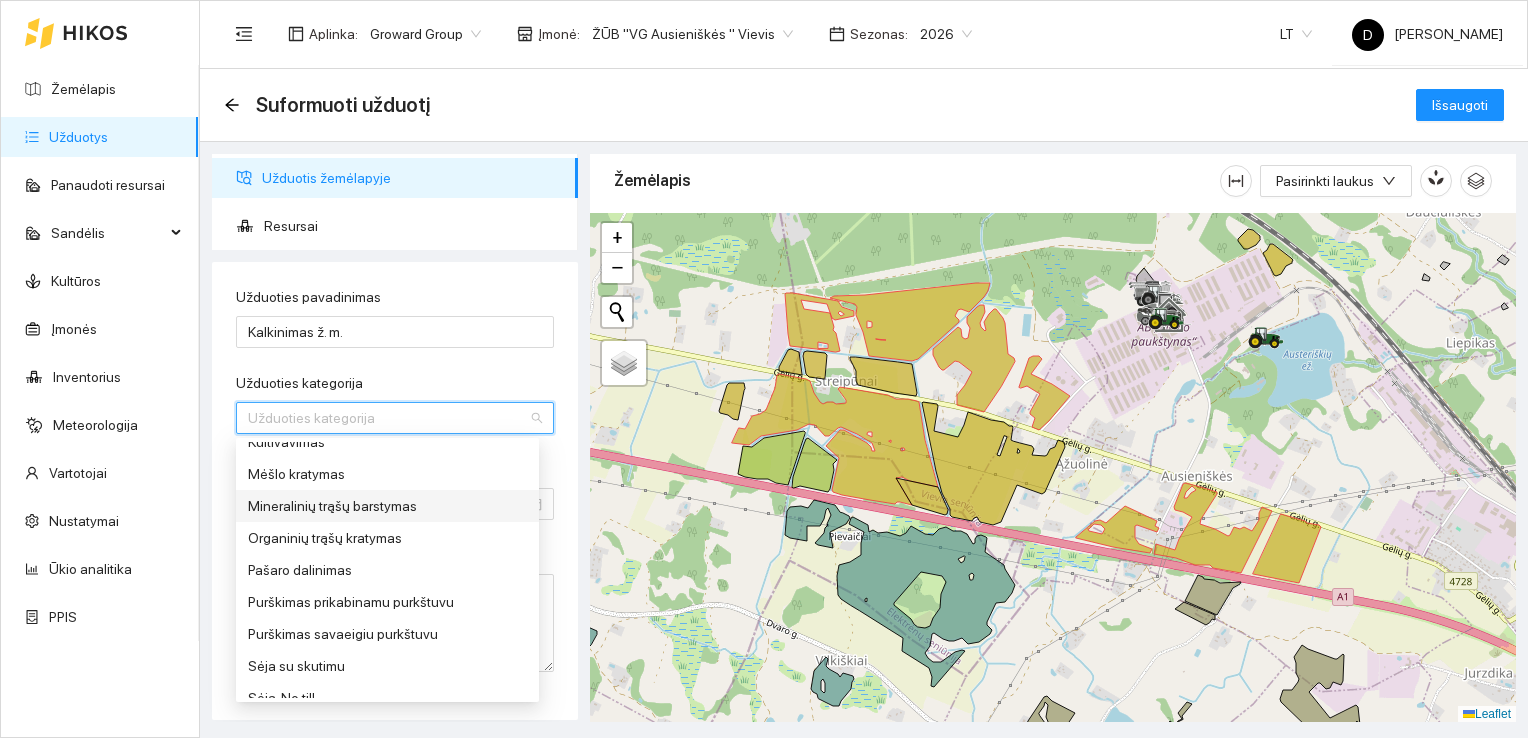 click on "Mineralinių trąšų barstymas" at bounding box center [387, 506] 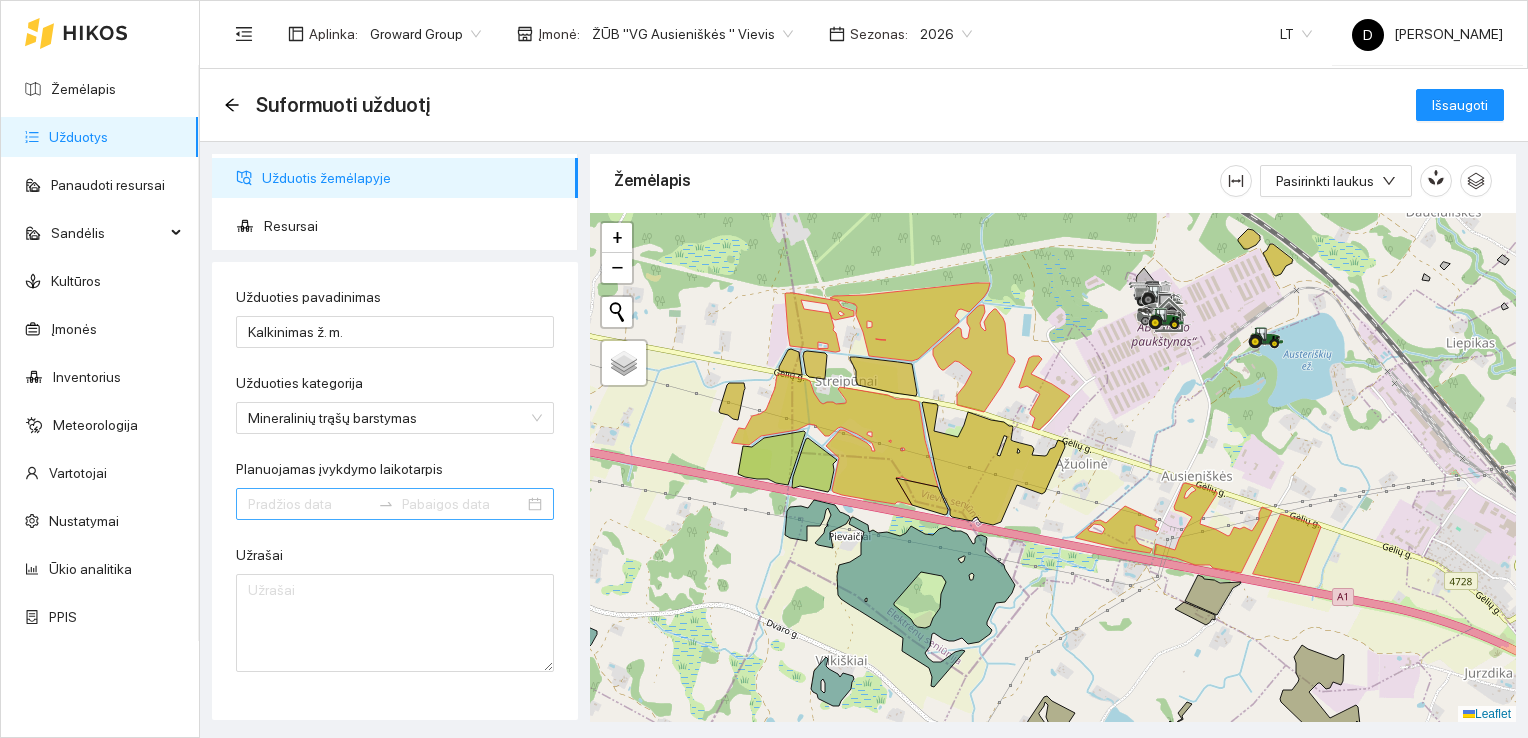 click at bounding box center [395, 504] 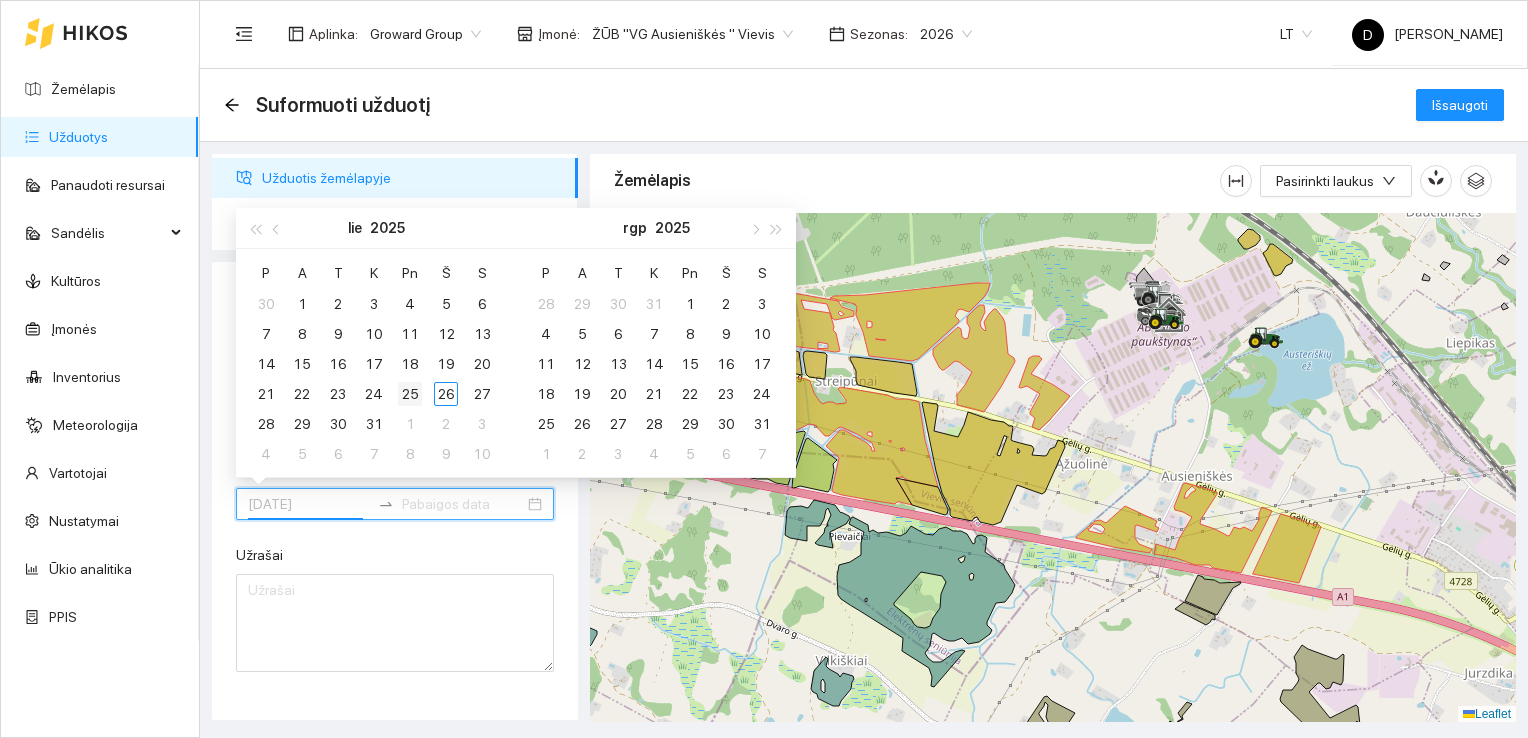 type on "[DATE]" 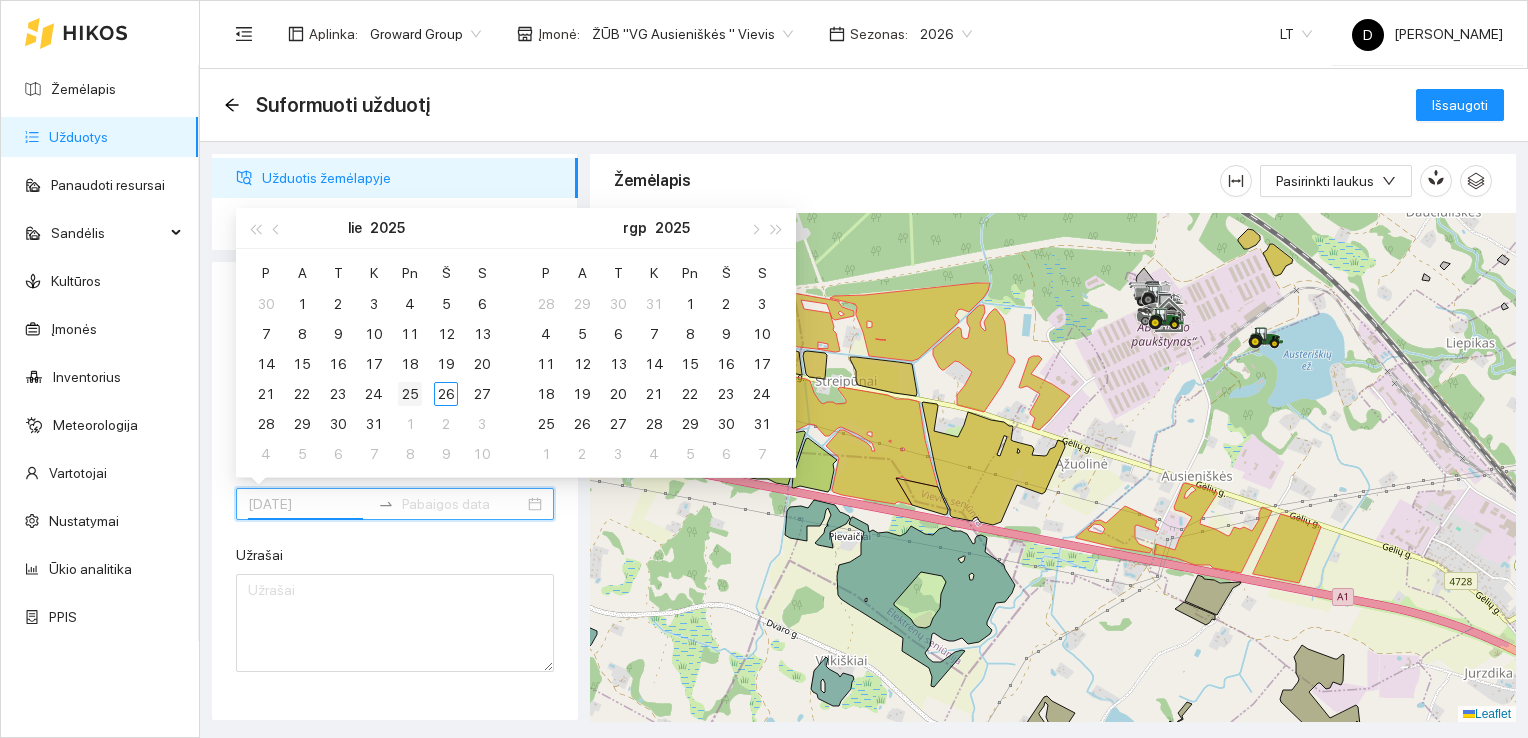 click on "25" at bounding box center [410, 394] 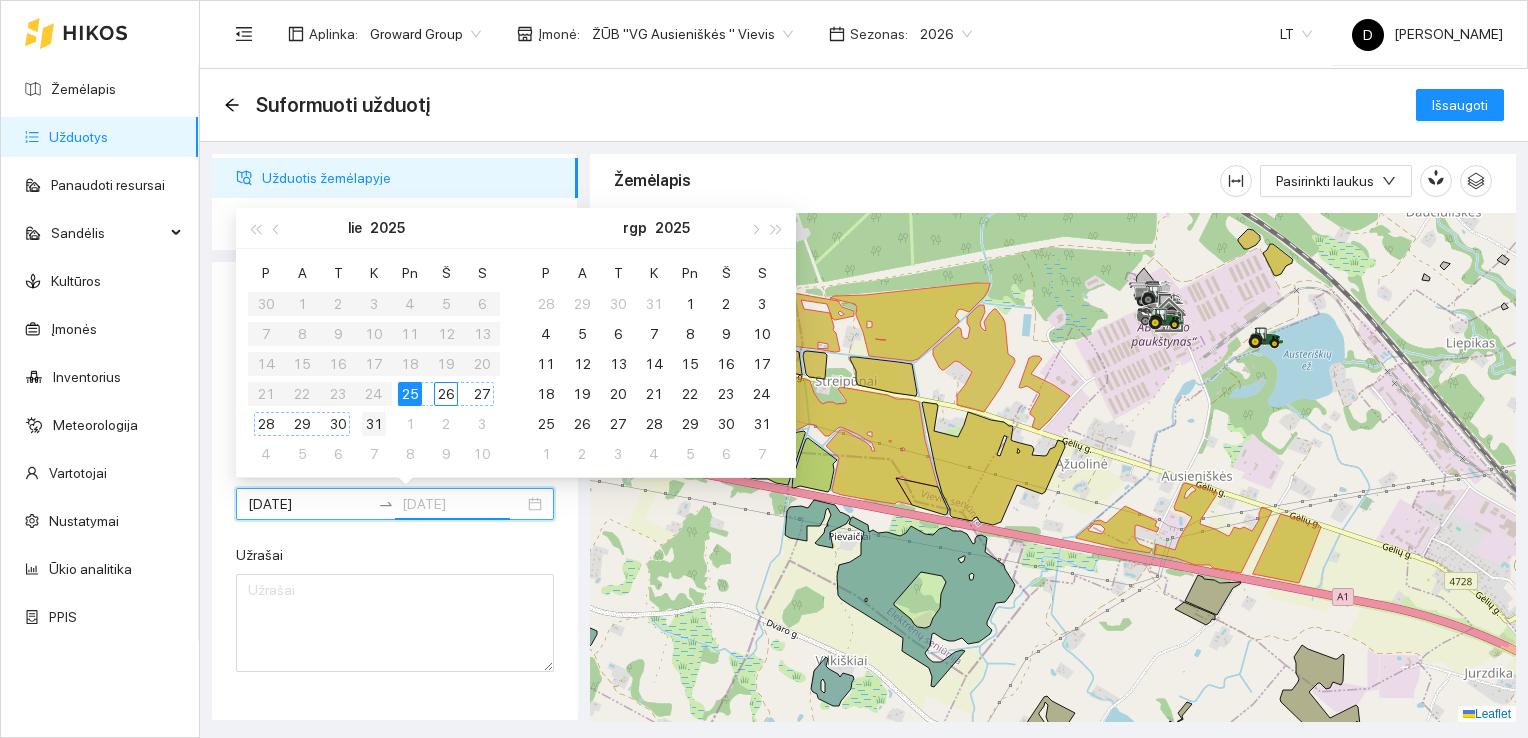 type on "[DATE]" 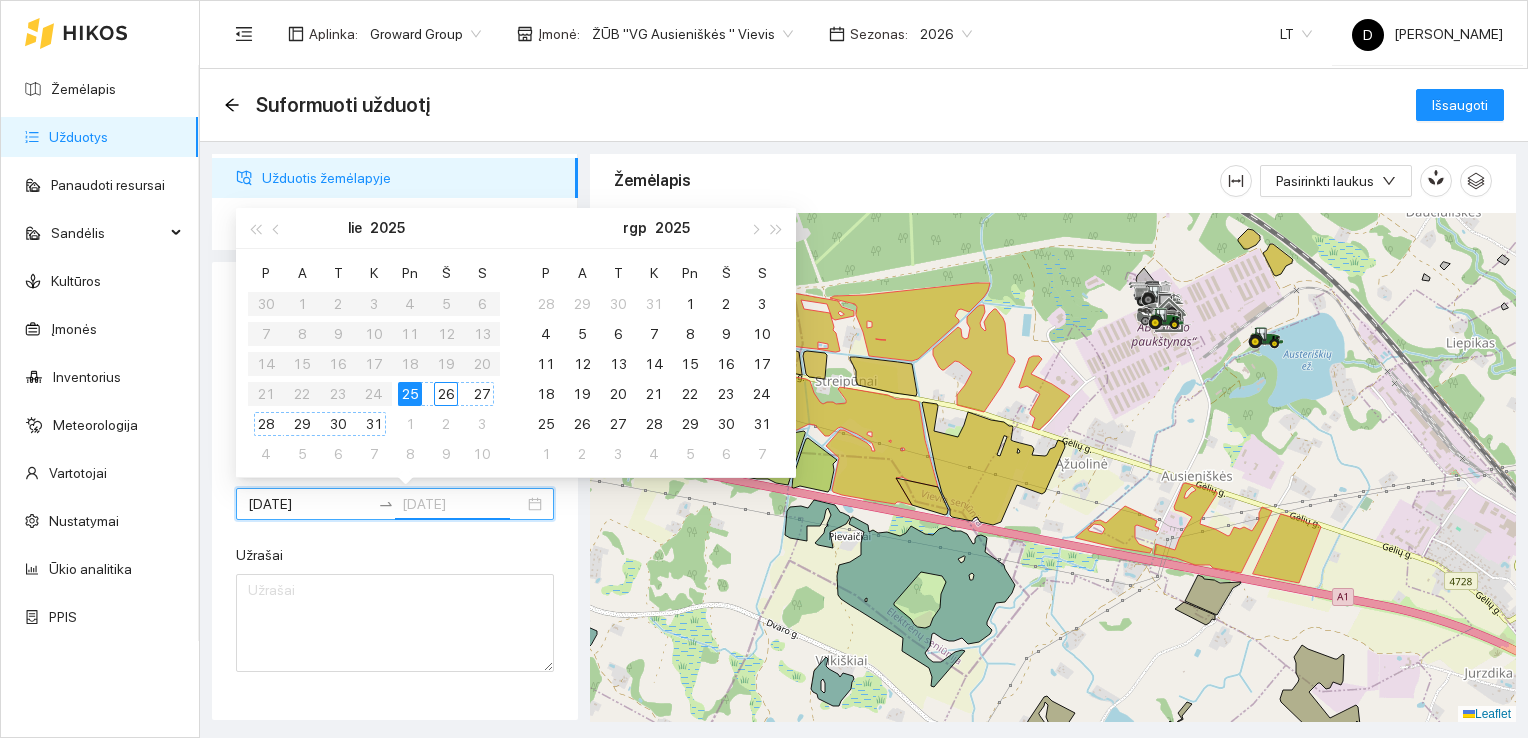 click on "31" at bounding box center [374, 424] 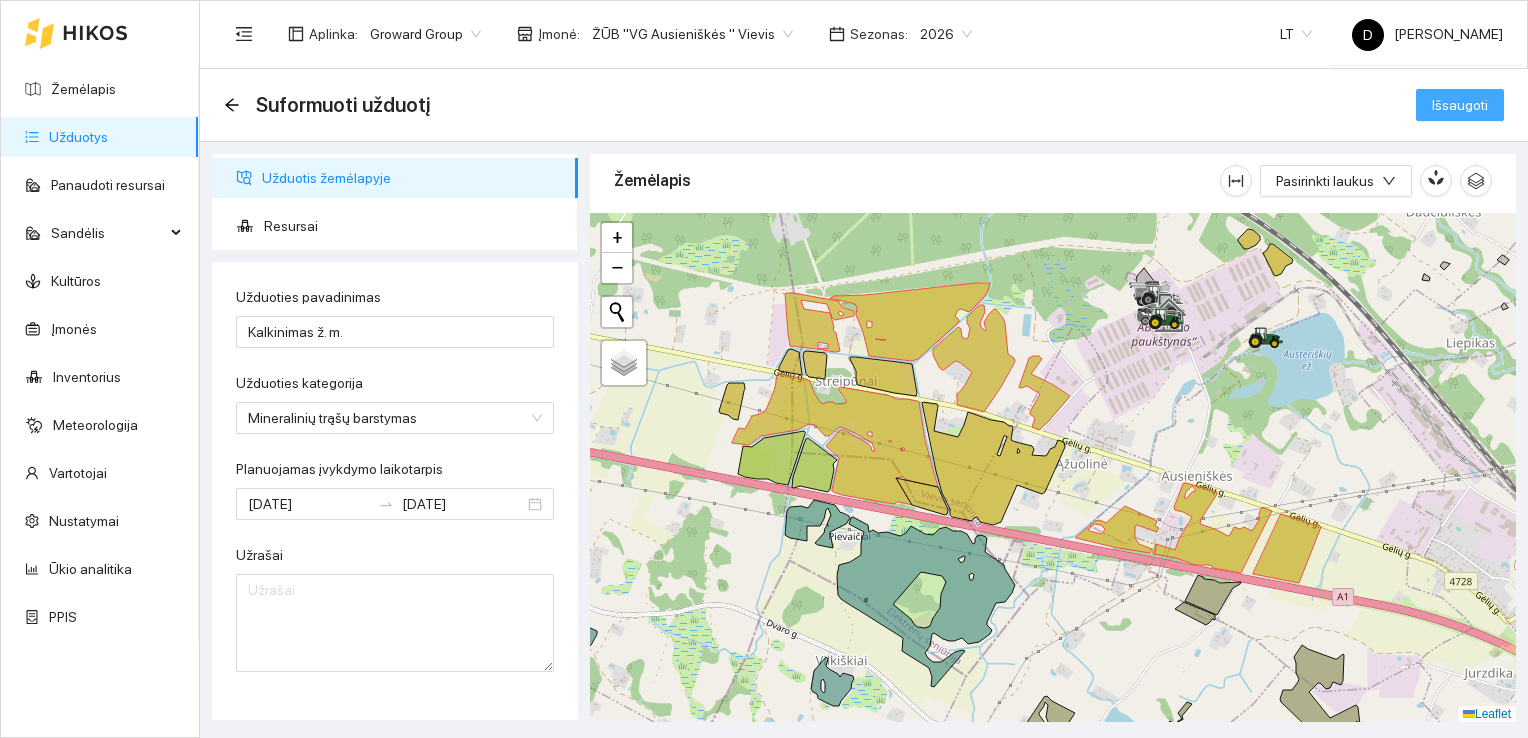 click on "Išsaugoti" at bounding box center [1460, 105] 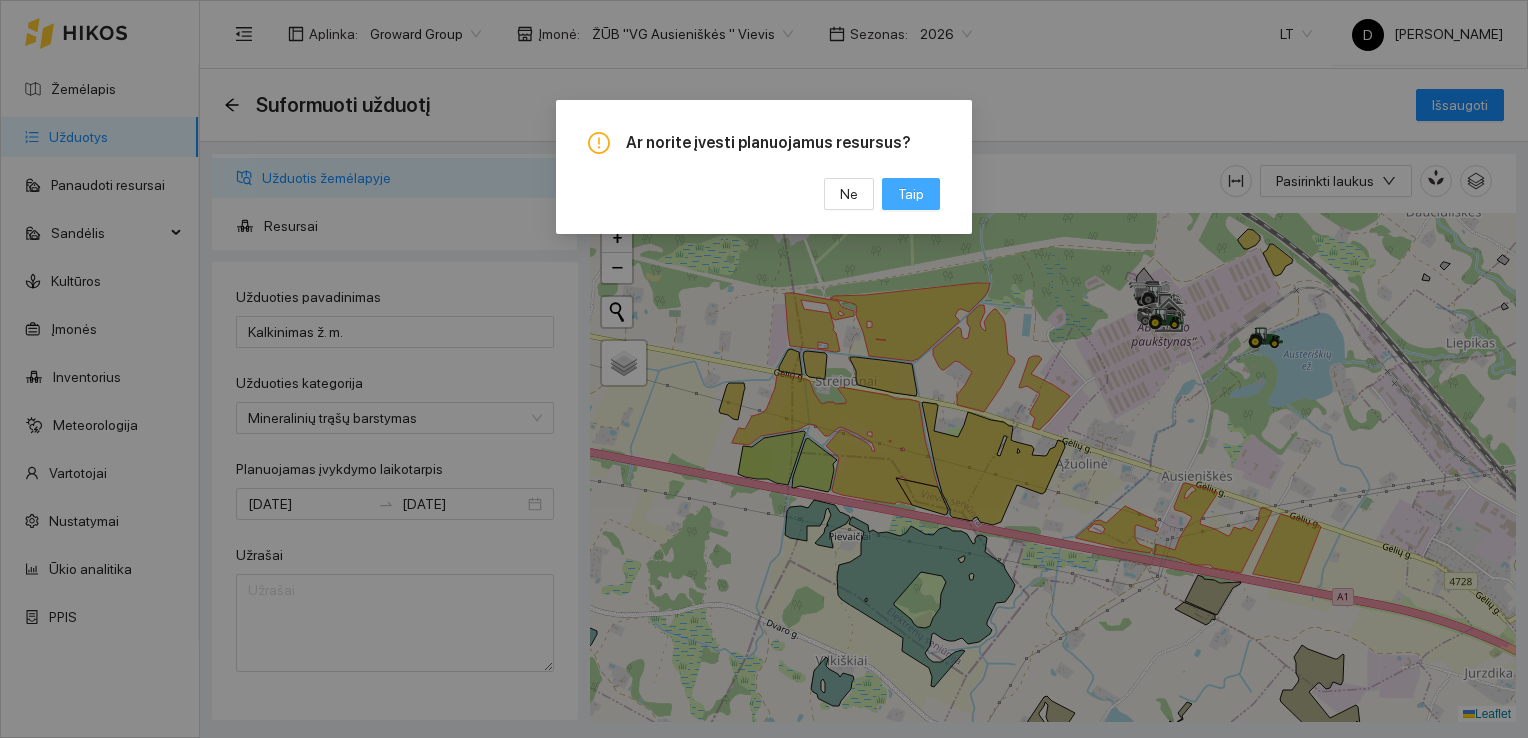 click on "Taip" at bounding box center (911, 194) 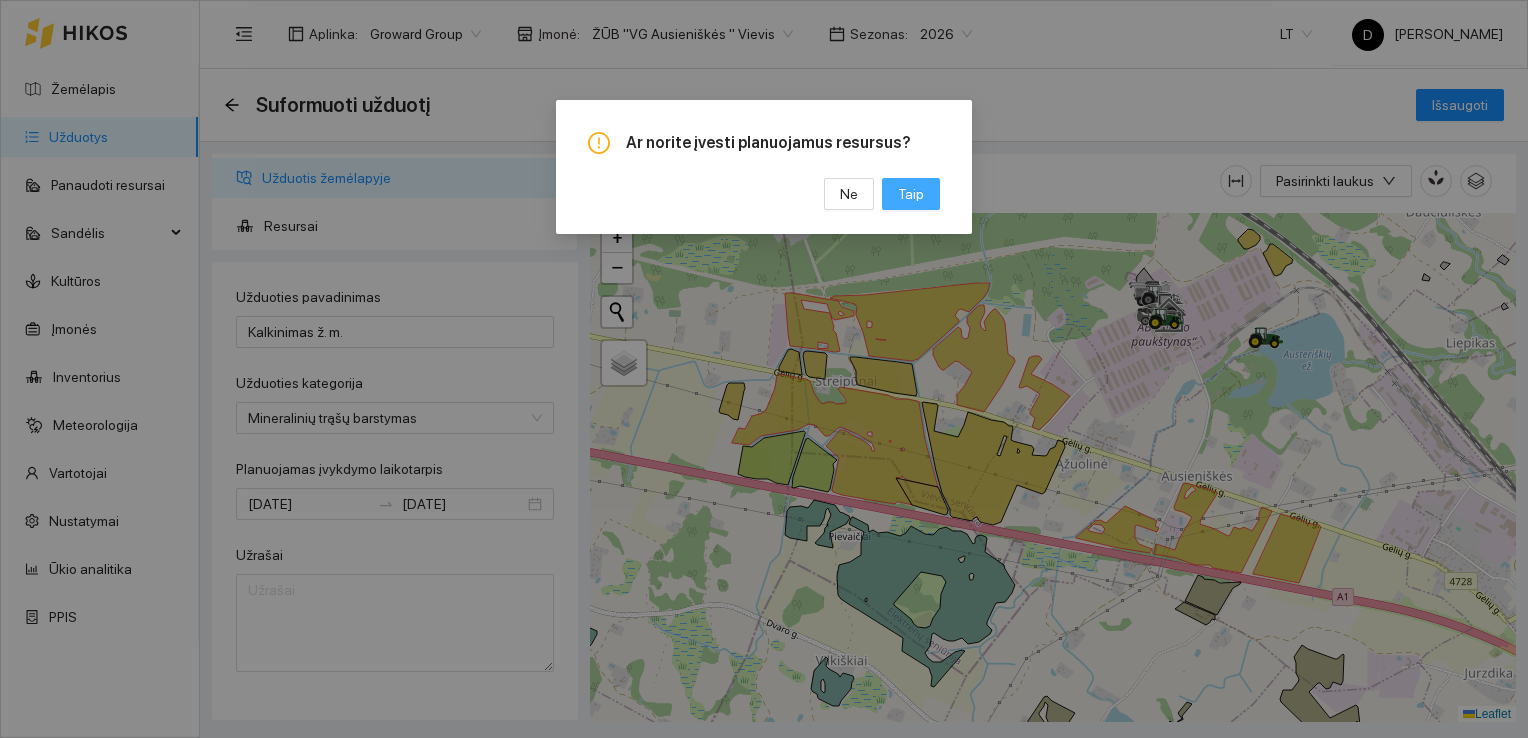 scroll, scrollTop: 0, scrollLeft: 0, axis: both 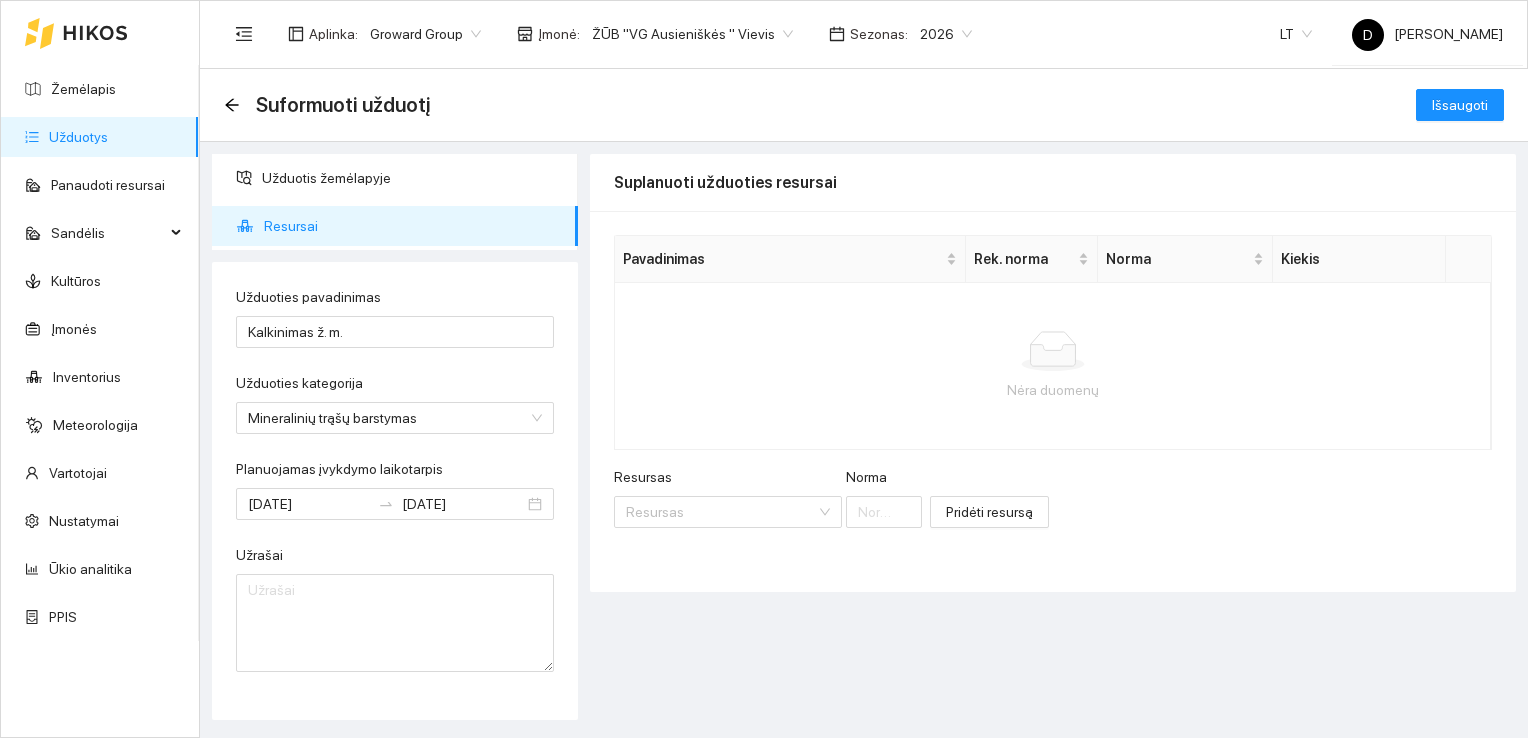 click on "Nėra duomenų" at bounding box center (1053, 366) 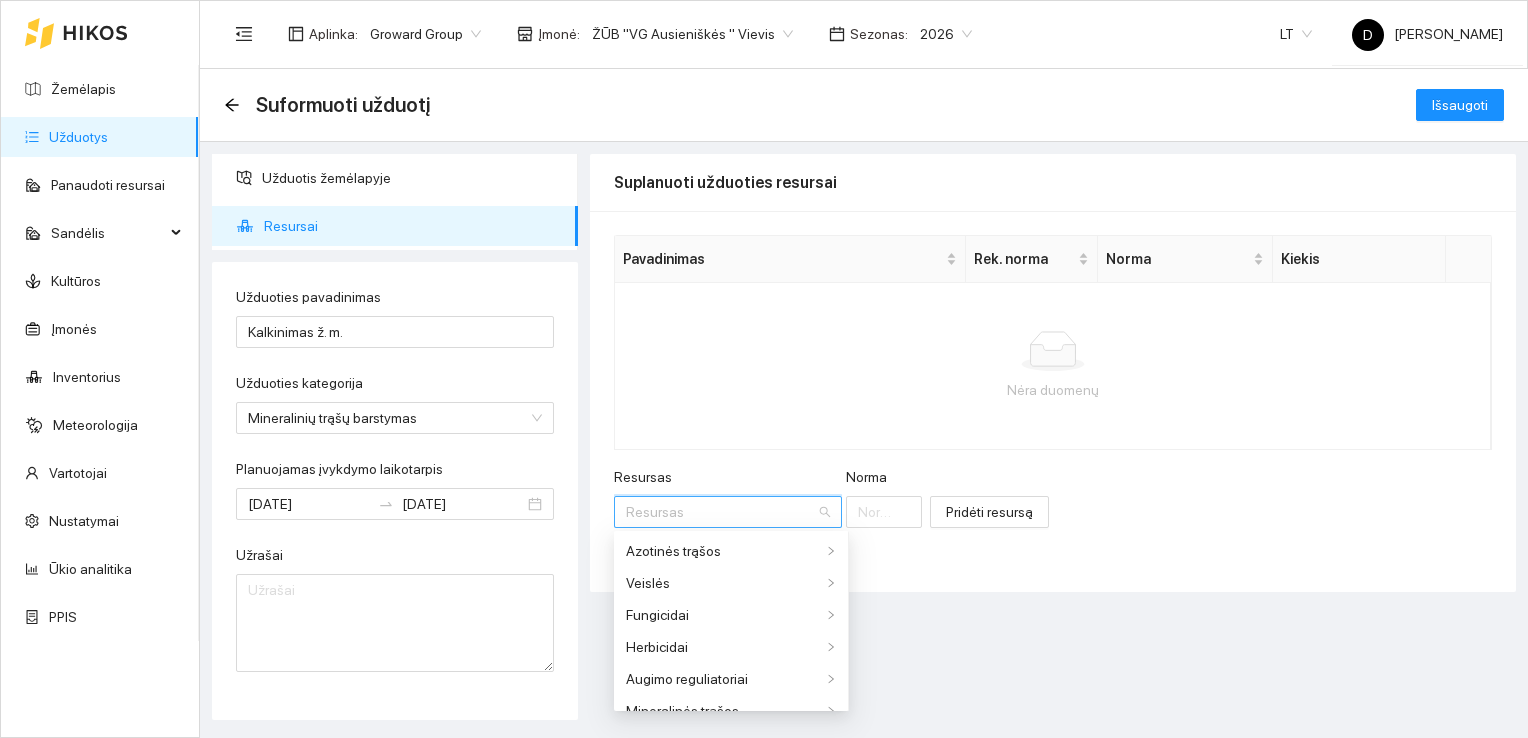 click on "Resursas" at bounding box center [721, 512] 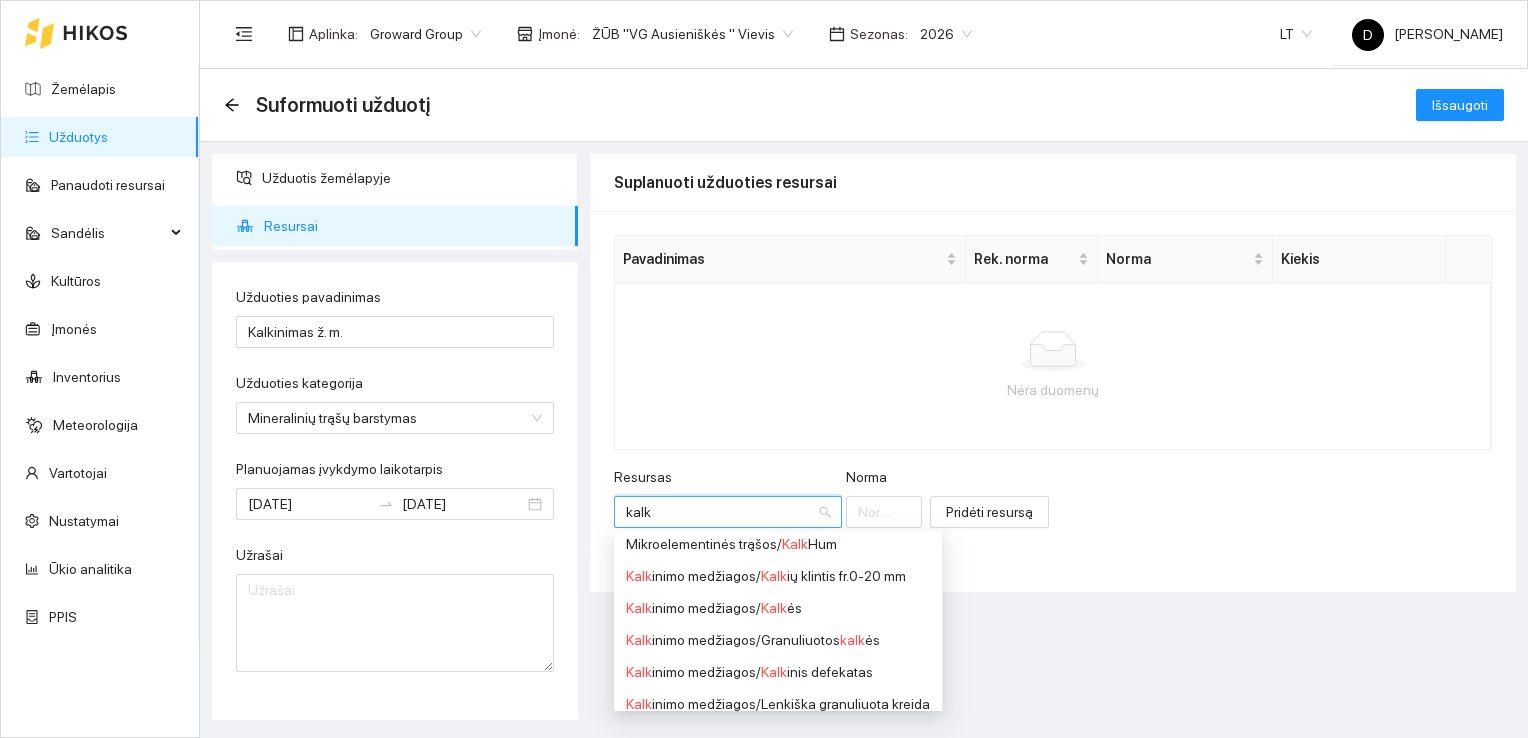 scroll, scrollTop: 0, scrollLeft: 0, axis: both 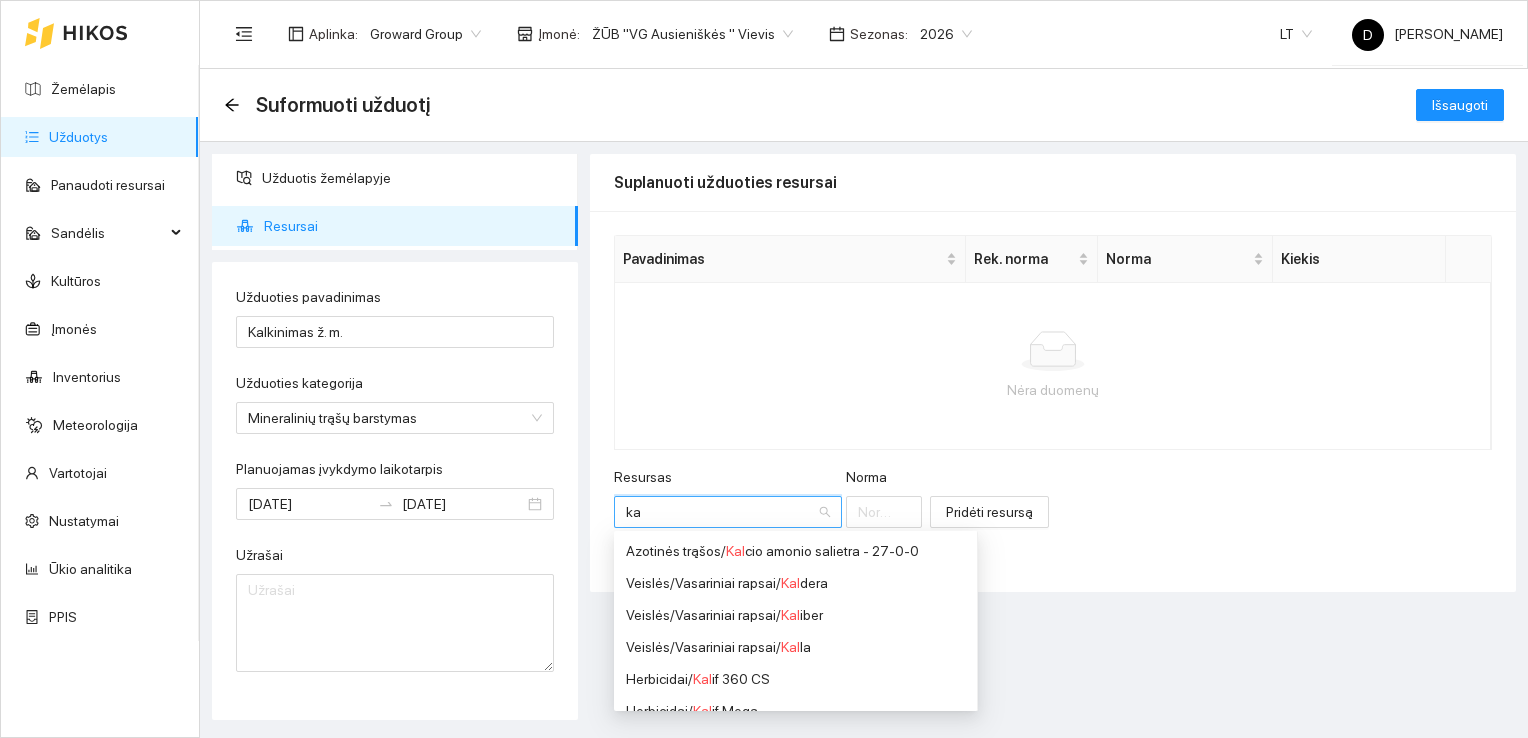 type on "k" 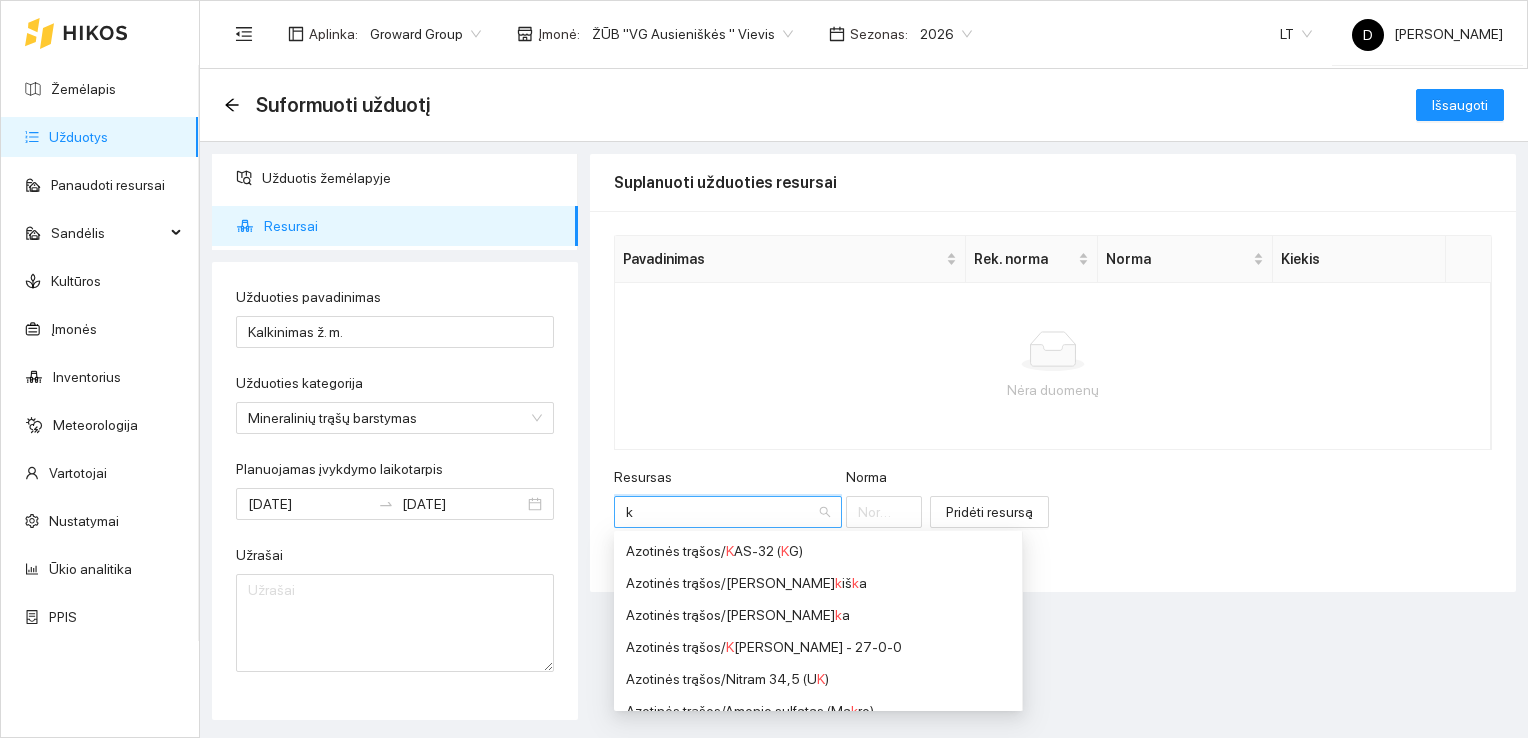 type 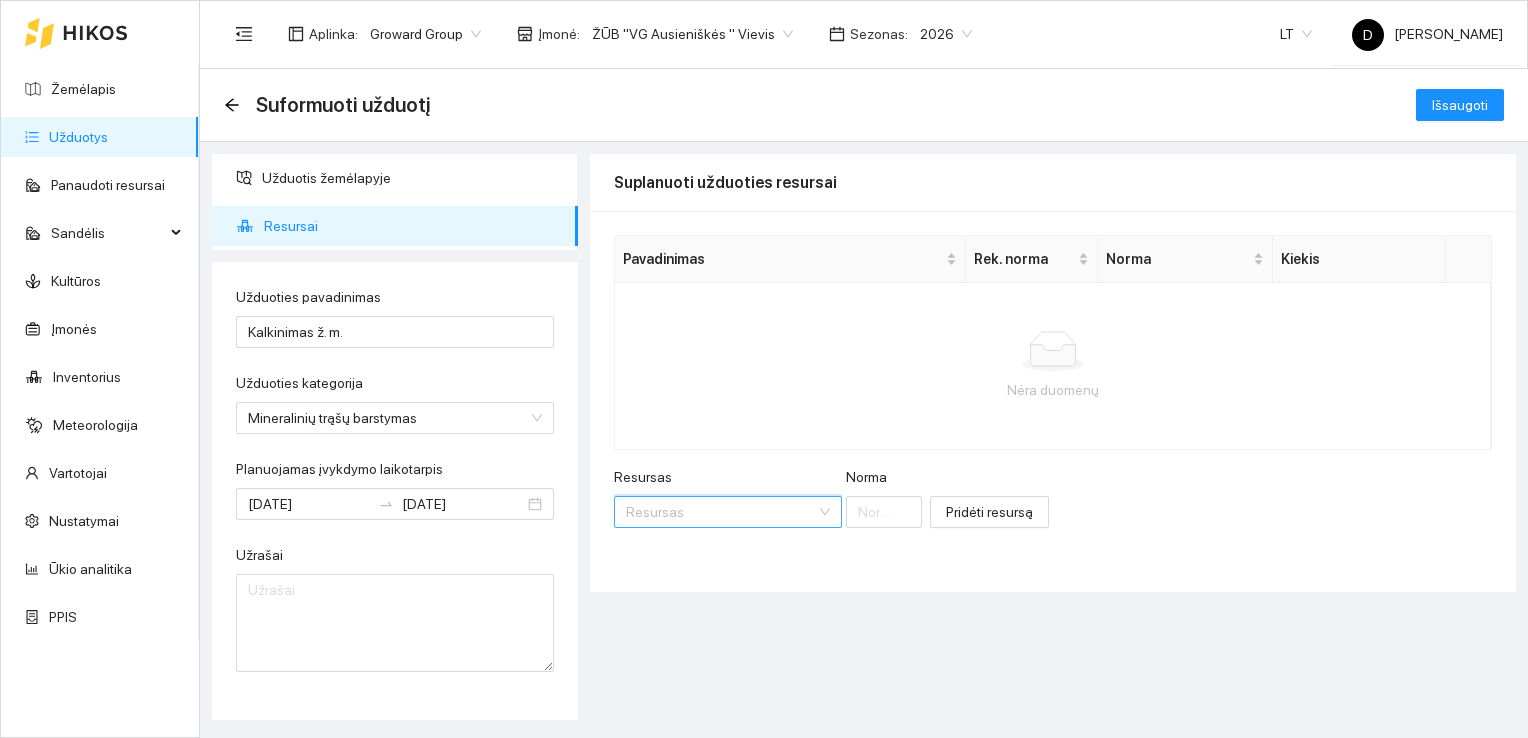 click on "Nėra duomenų" at bounding box center [1053, 390] 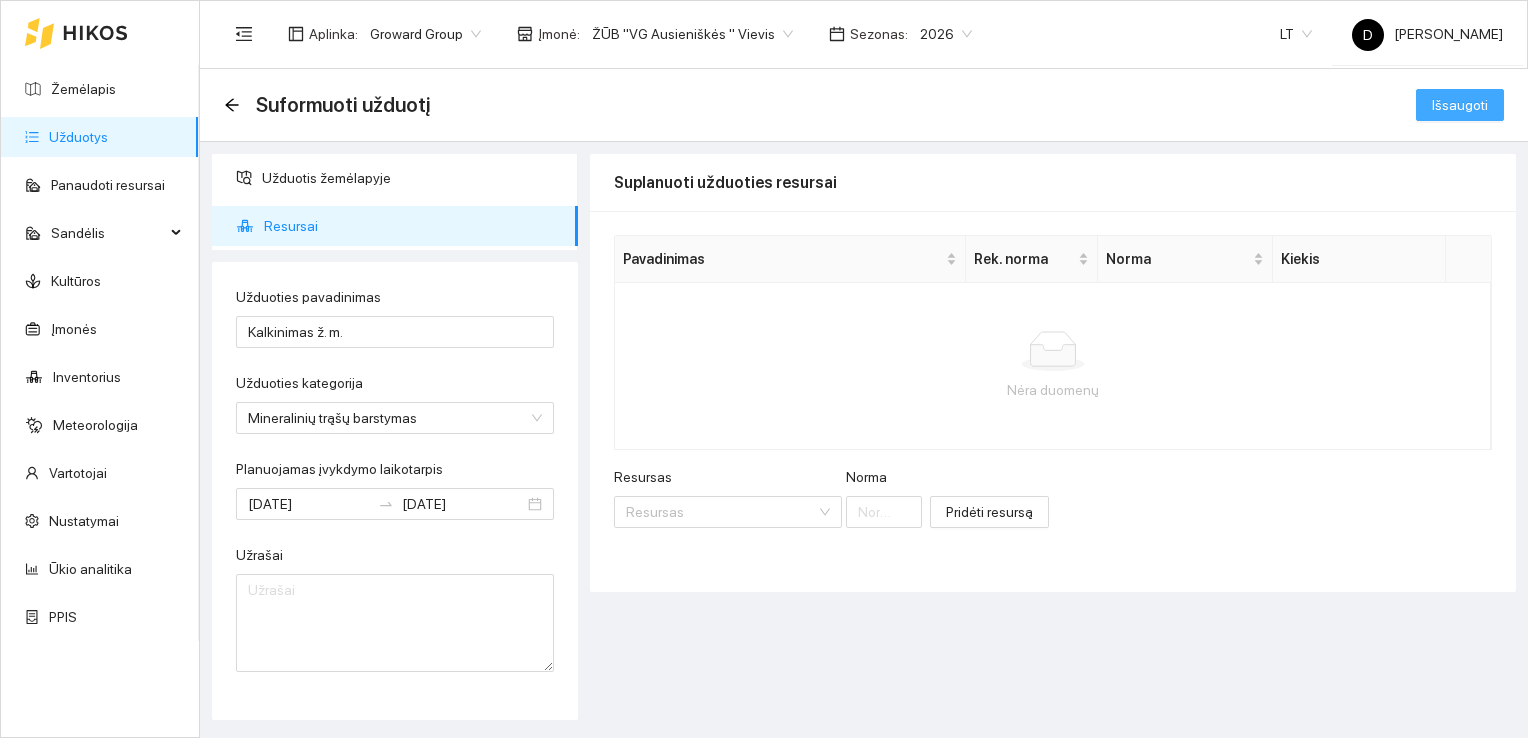 click on "Išsaugoti" at bounding box center (1460, 105) 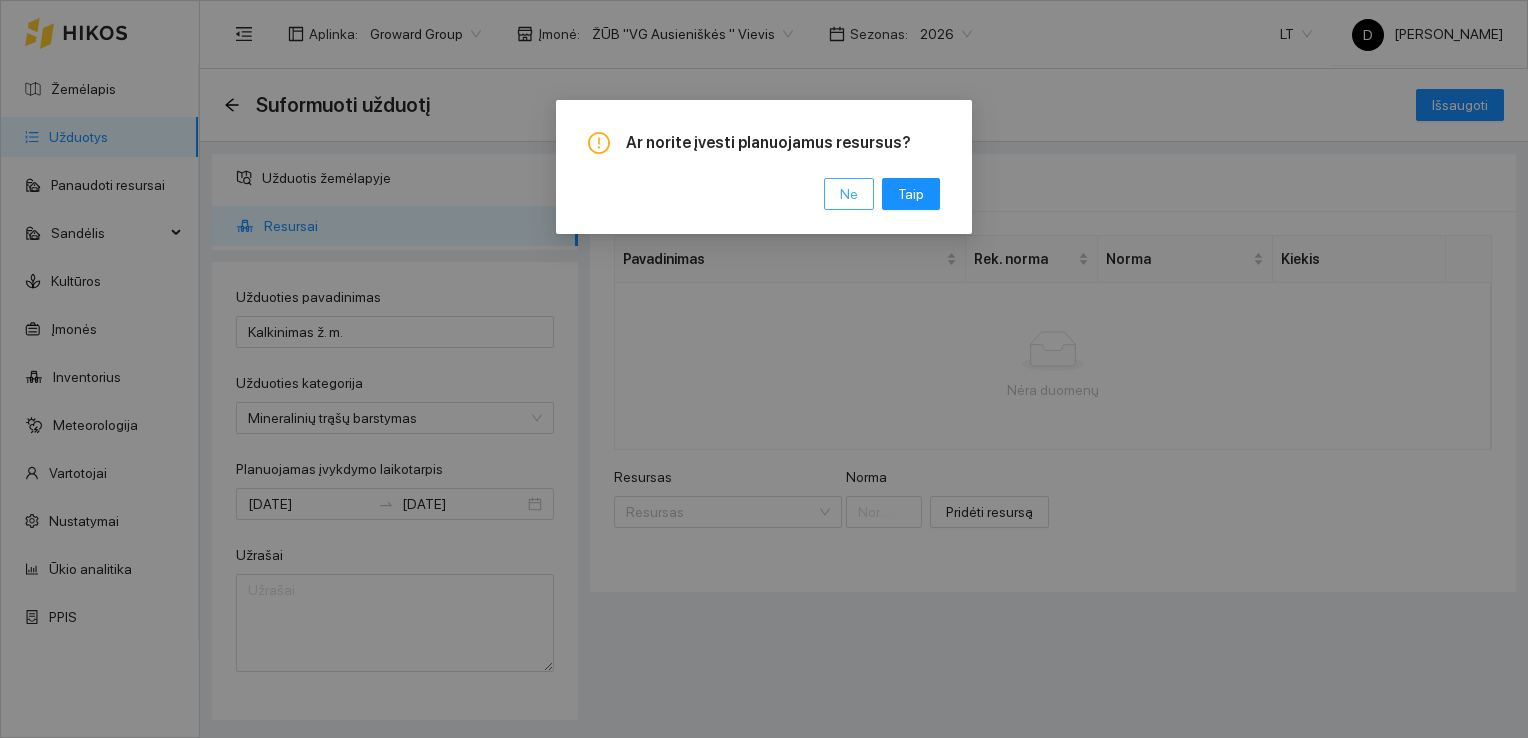 click on "Ne" at bounding box center (849, 194) 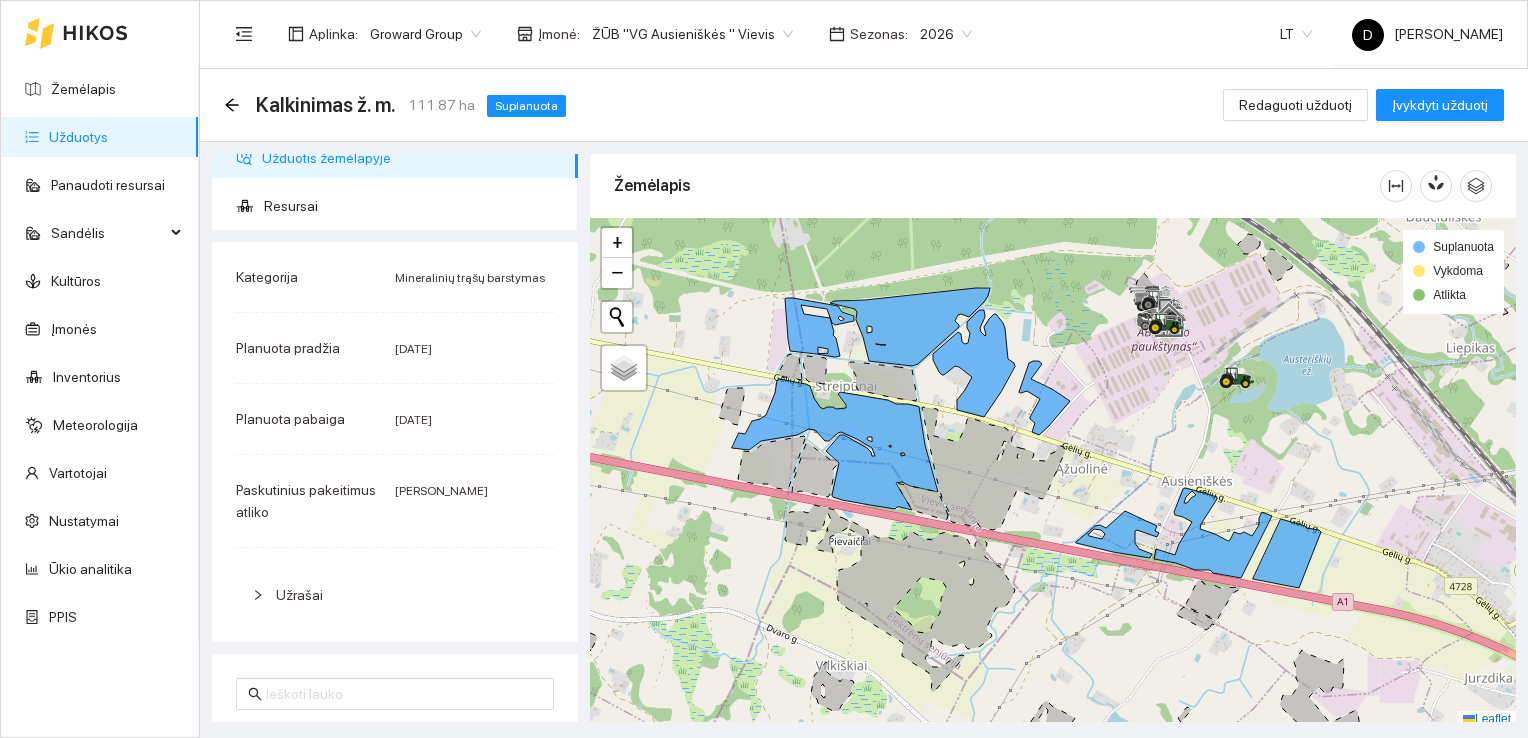 scroll, scrollTop: 0, scrollLeft: 0, axis: both 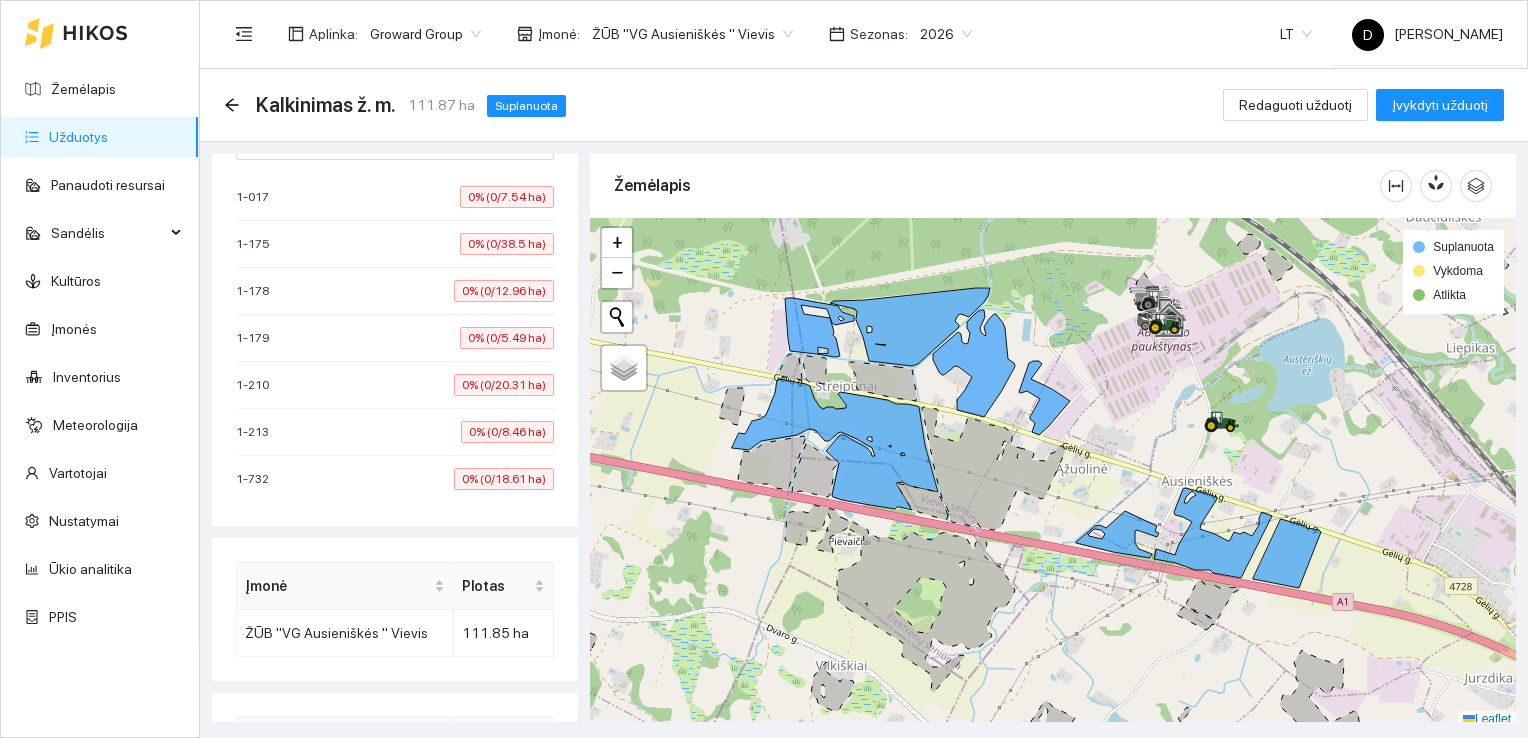 drag, startPoint x: 1527, startPoint y: 299, endPoint x: 1531, endPoint y: 398, distance: 99.08077 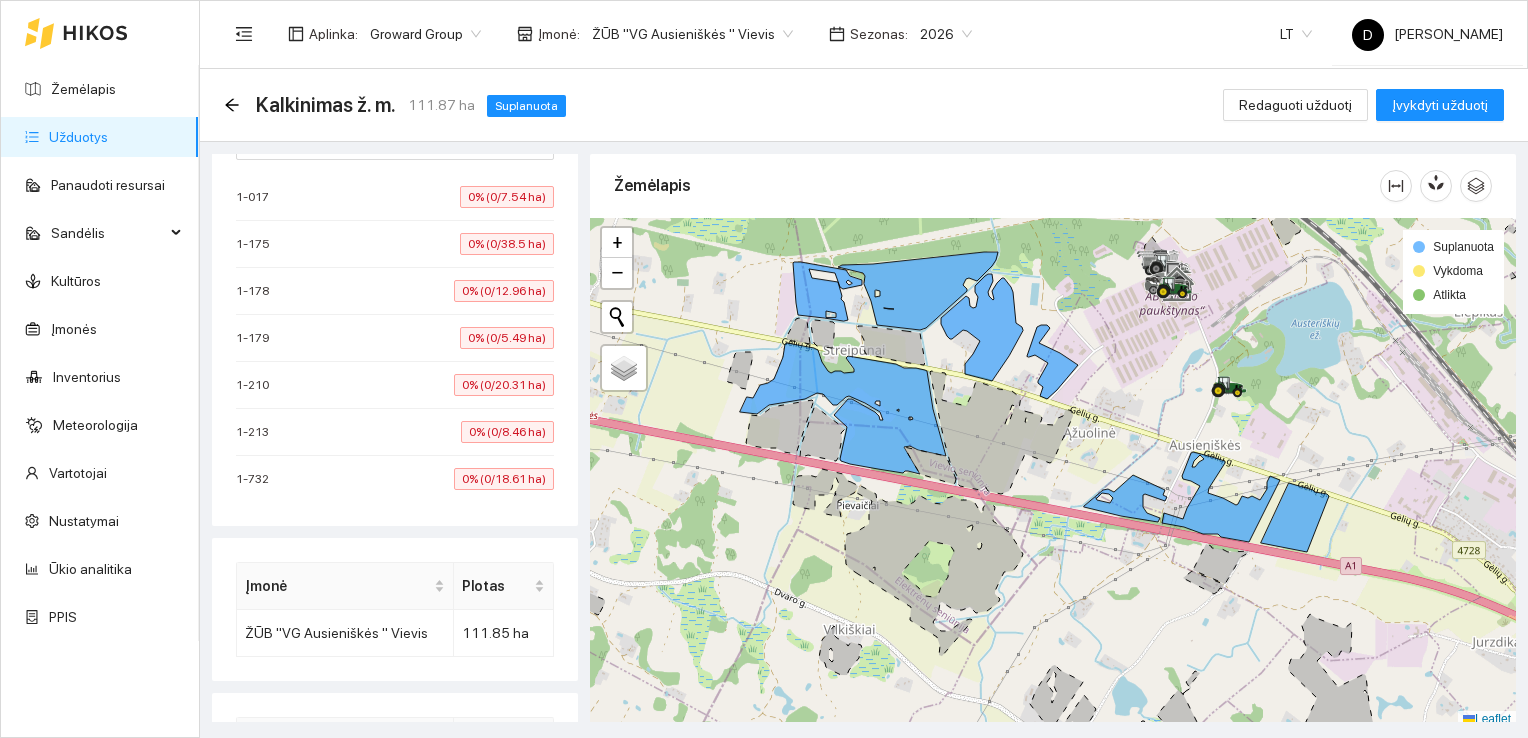 scroll, scrollTop: 5, scrollLeft: 0, axis: vertical 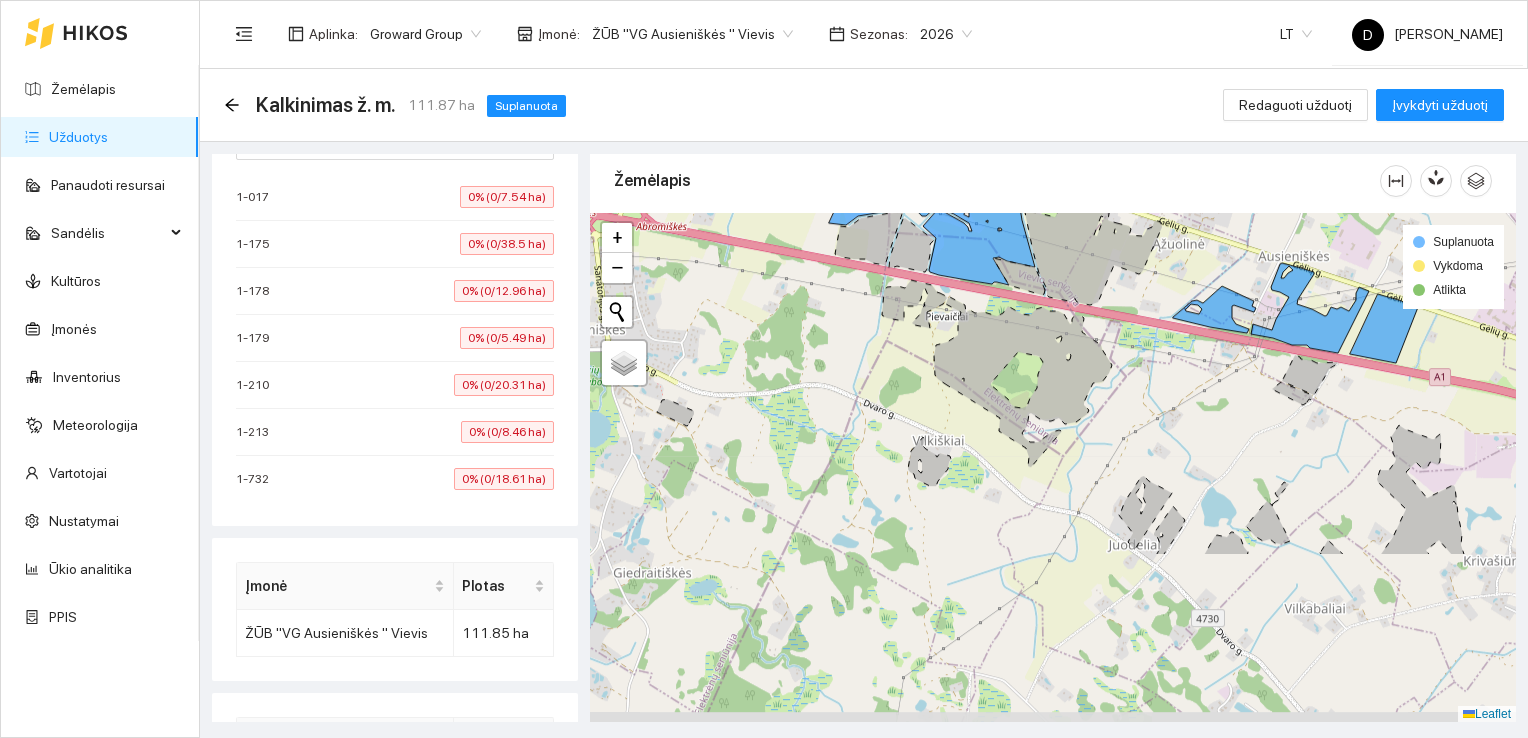 drag, startPoint x: 1080, startPoint y: 634, endPoint x: 1177, endPoint y: 414, distance: 240.43503 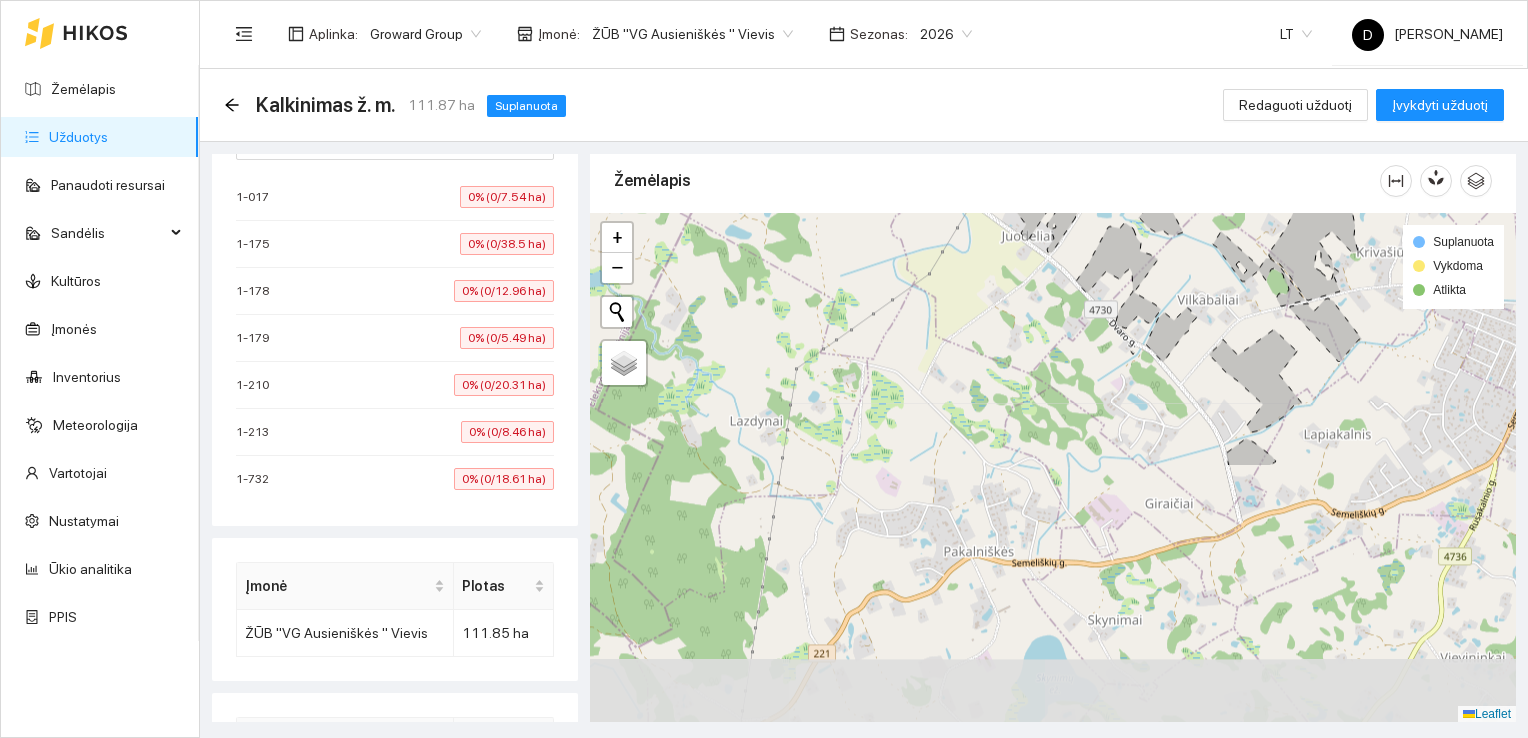 drag, startPoint x: 995, startPoint y: 583, endPoint x: 903, endPoint y: 301, distance: 296.62772 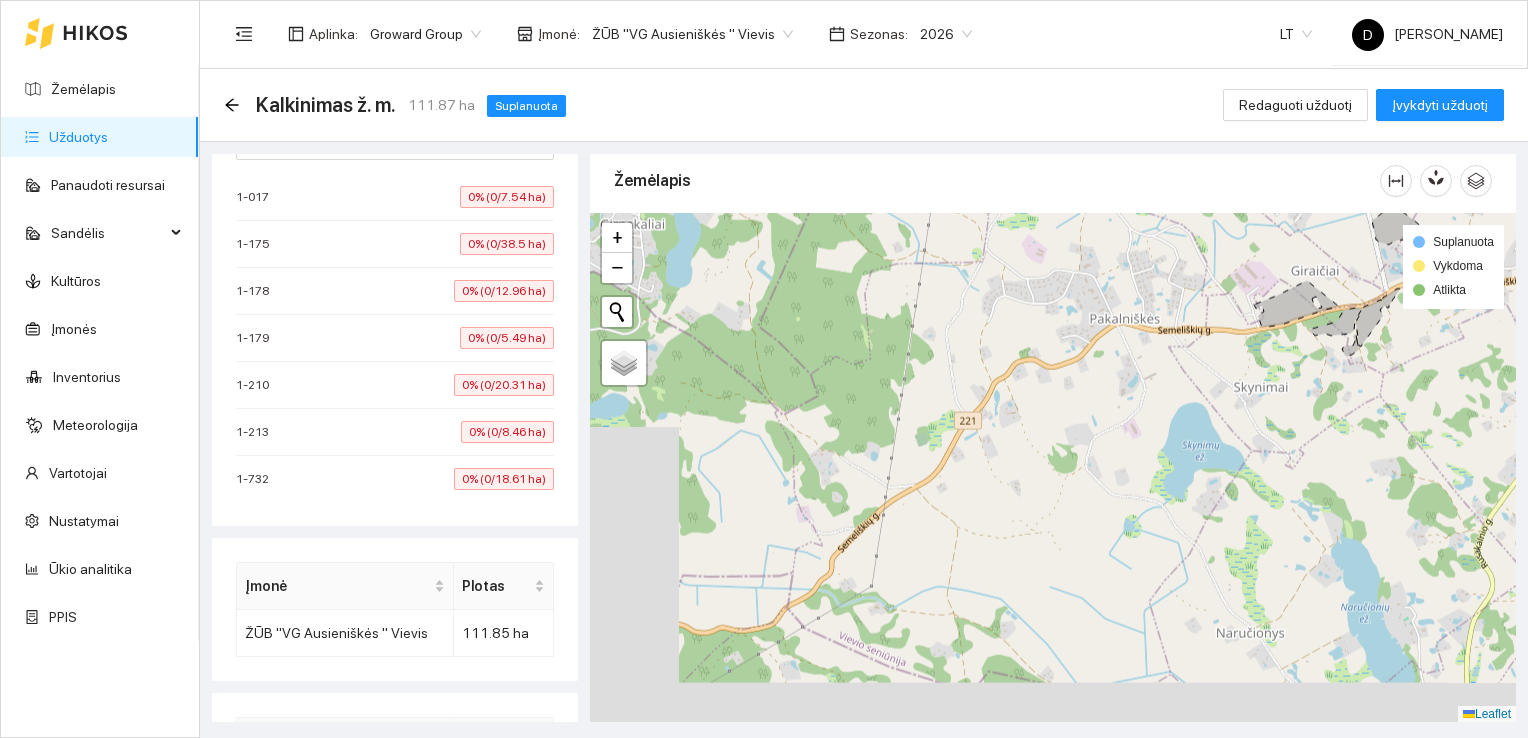 drag, startPoint x: 1040, startPoint y: 496, endPoint x: 1228, endPoint y: 214, distance: 338.9218 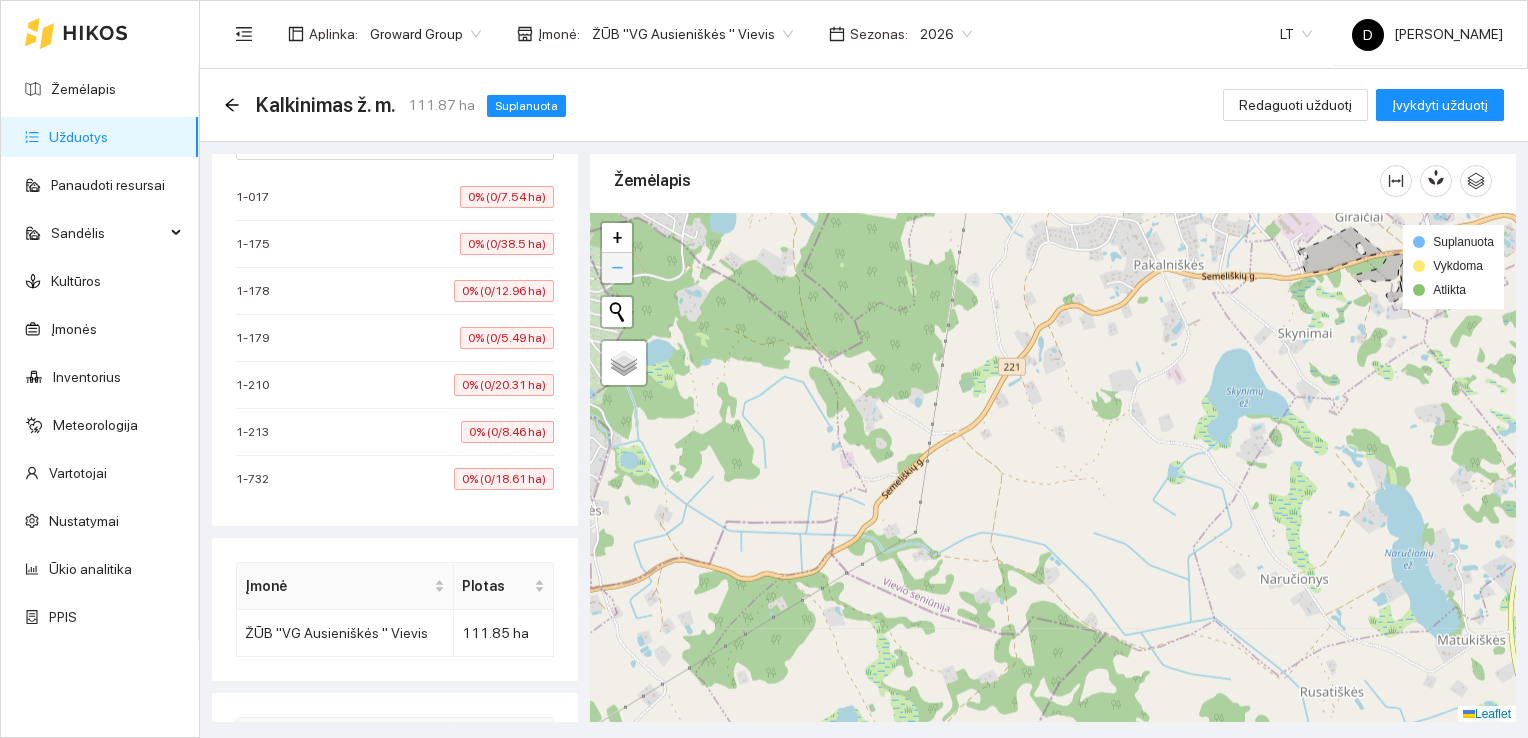 click on "−" at bounding box center [617, 268] 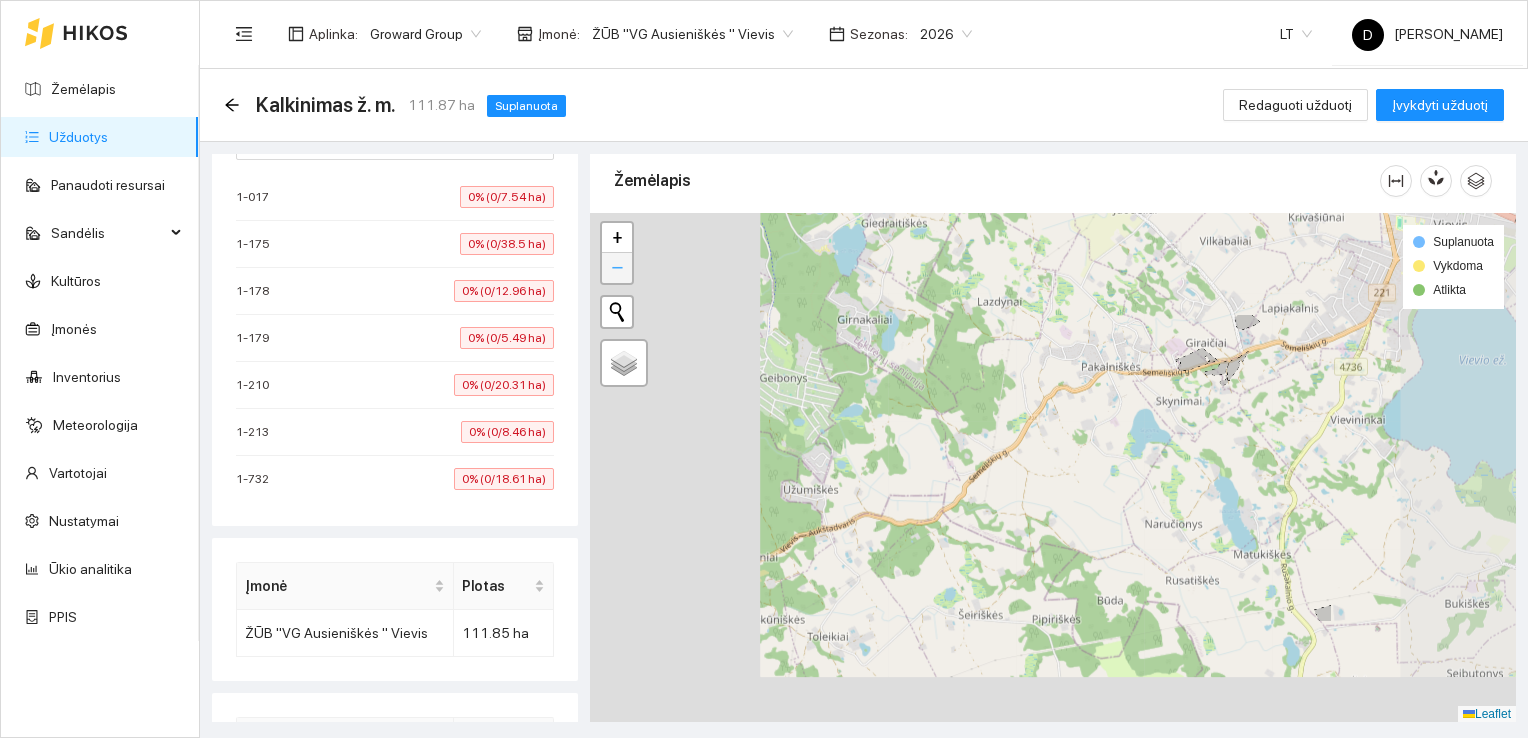 click on "−" at bounding box center [617, 268] 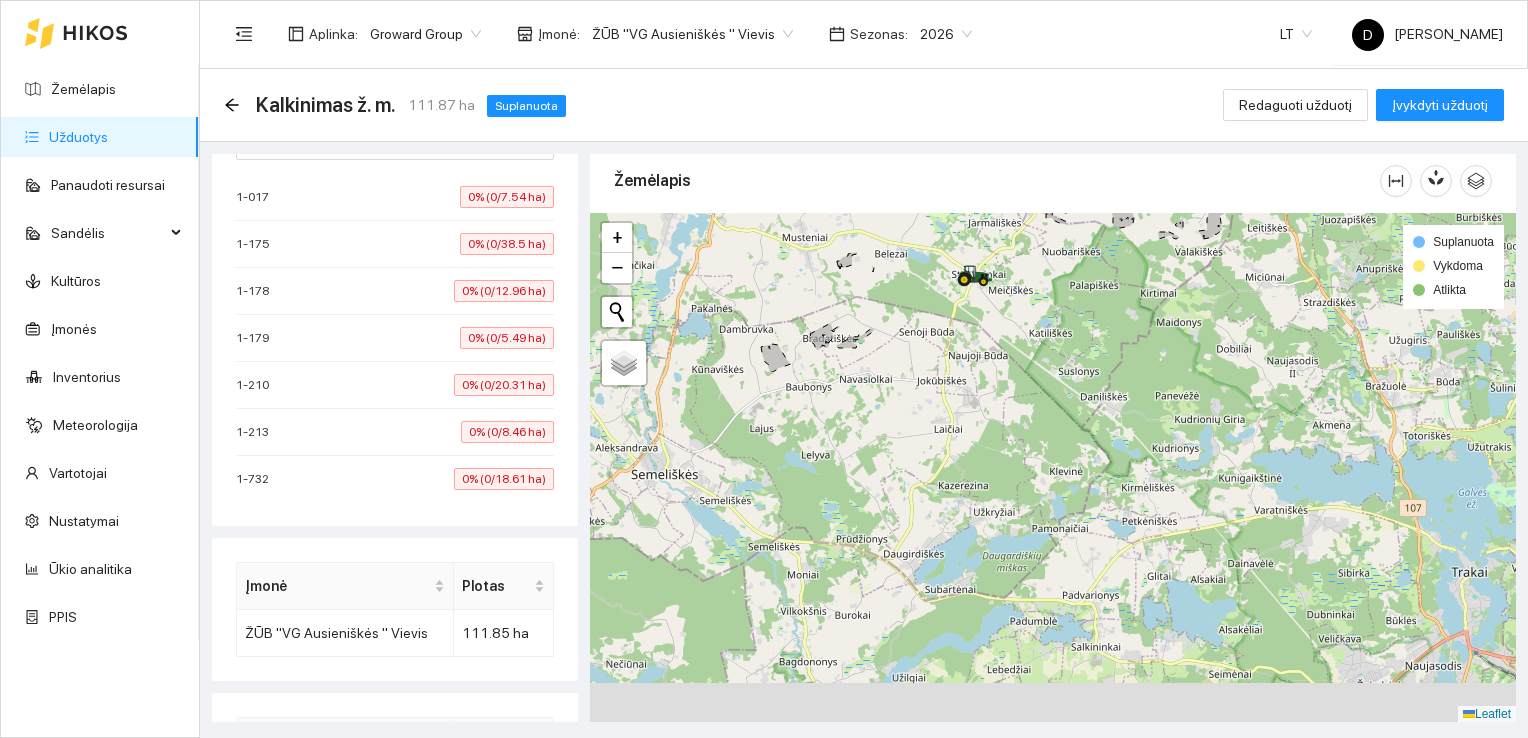drag, startPoint x: 975, startPoint y: 630, endPoint x: 845, endPoint y: 228, distance: 422.49734 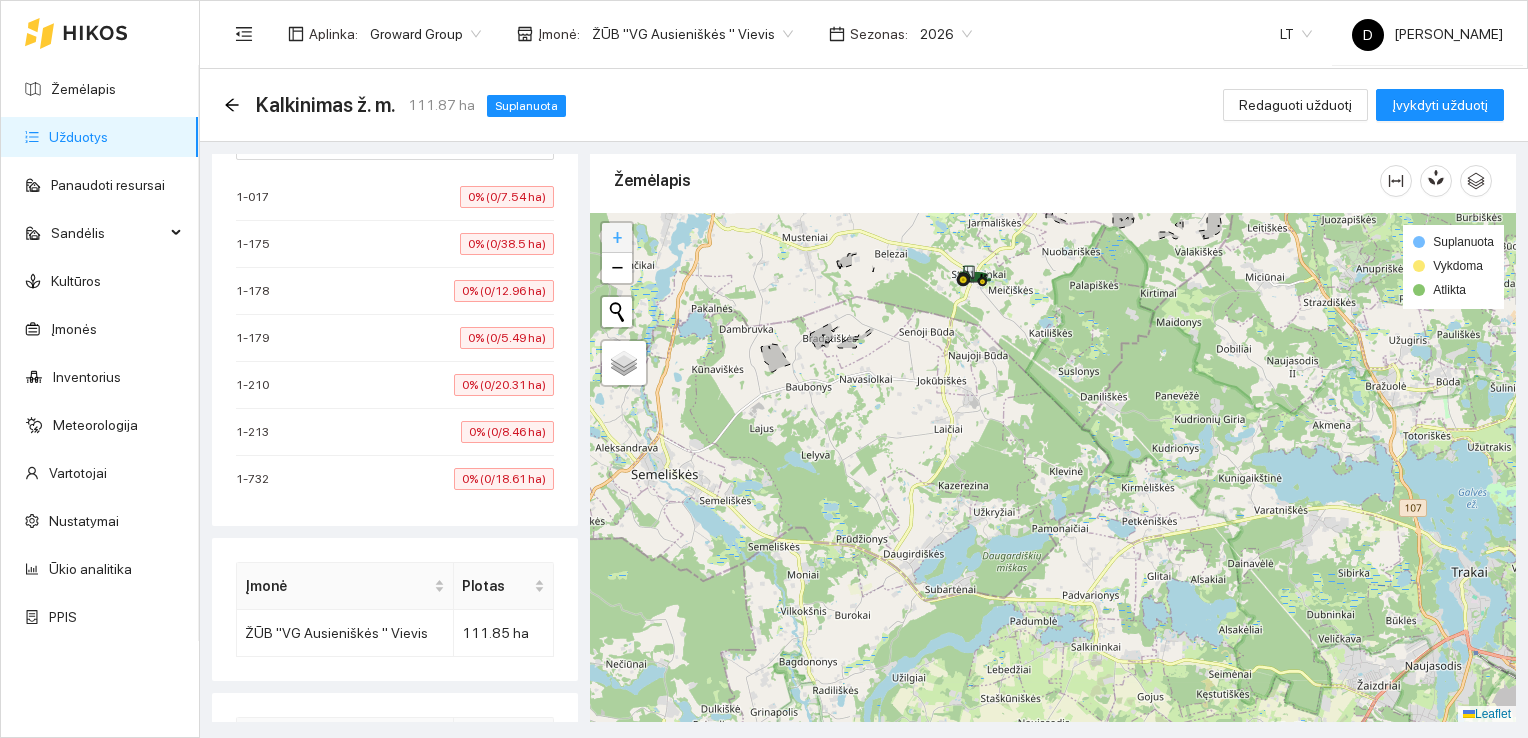 click on "+" at bounding box center [617, 238] 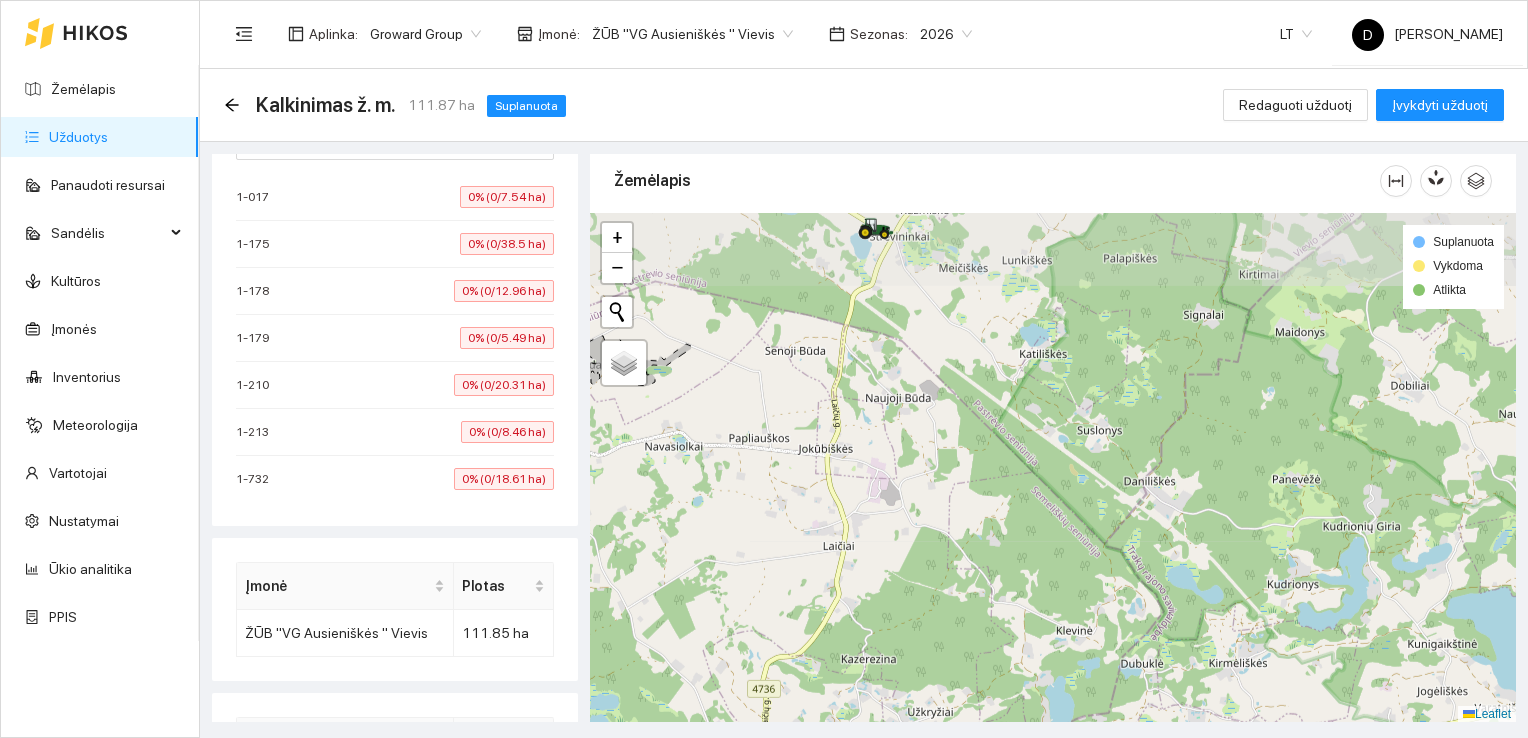 drag, startPoint x: 830, startPoint y: 246, endPoint x: 825, endPoint y: 402, distance: 156.08011 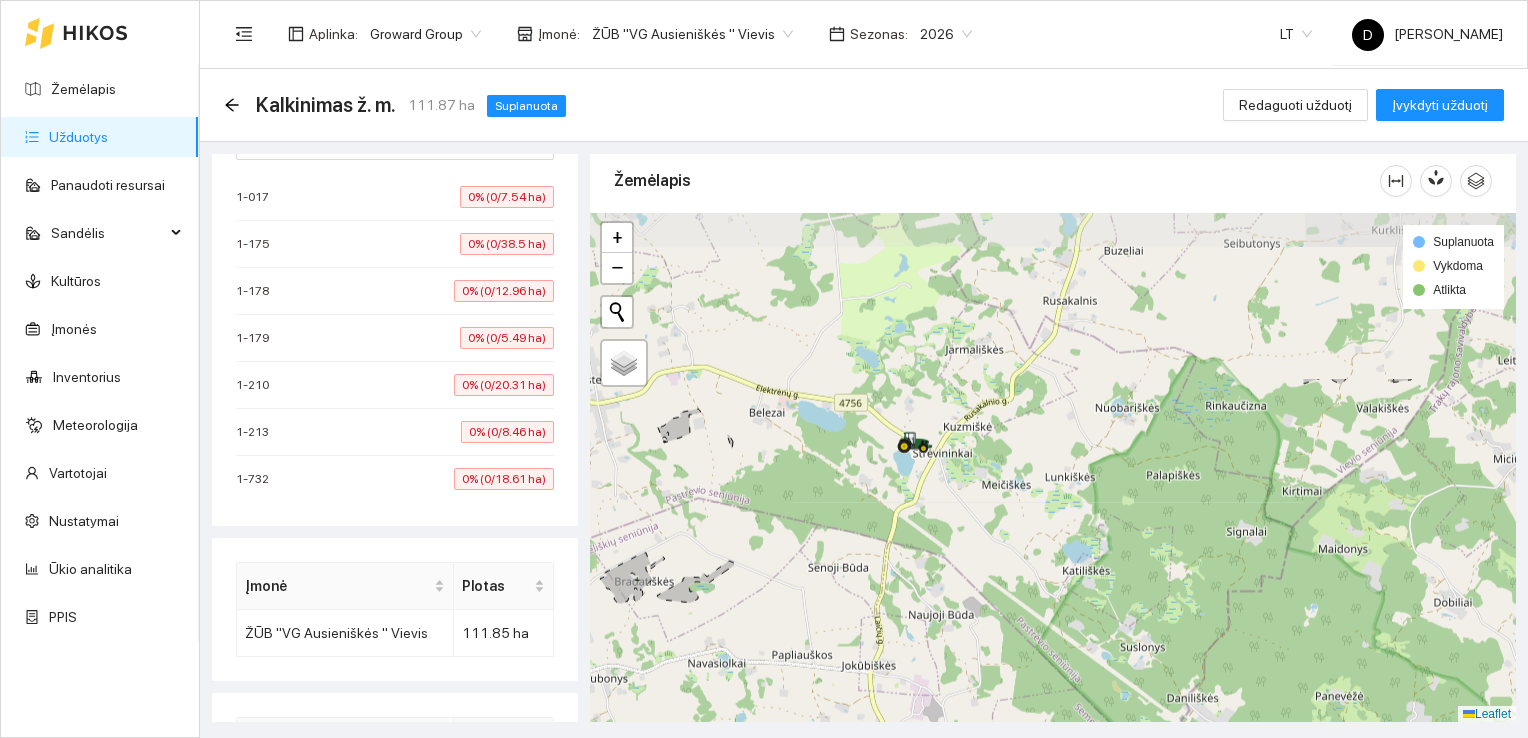 drag, startPoint x: 831, startPoint y: 390, endPoint x: 874, endPoint y: 606, distance: 220.23851 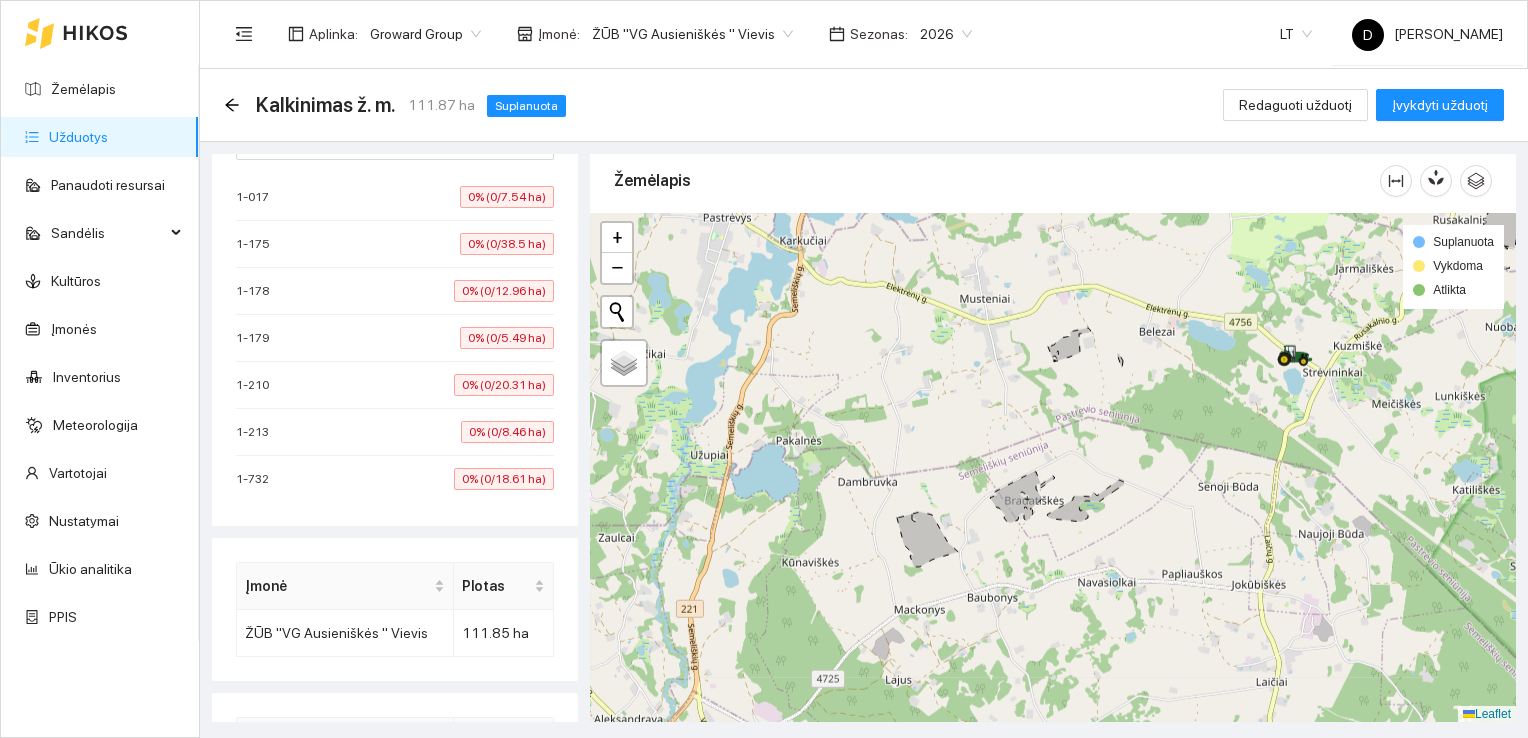 drag, startPoint x: 722, startPoint y: 437, endPoint x: 1112, endPoint y: 356, distance: 398.32272 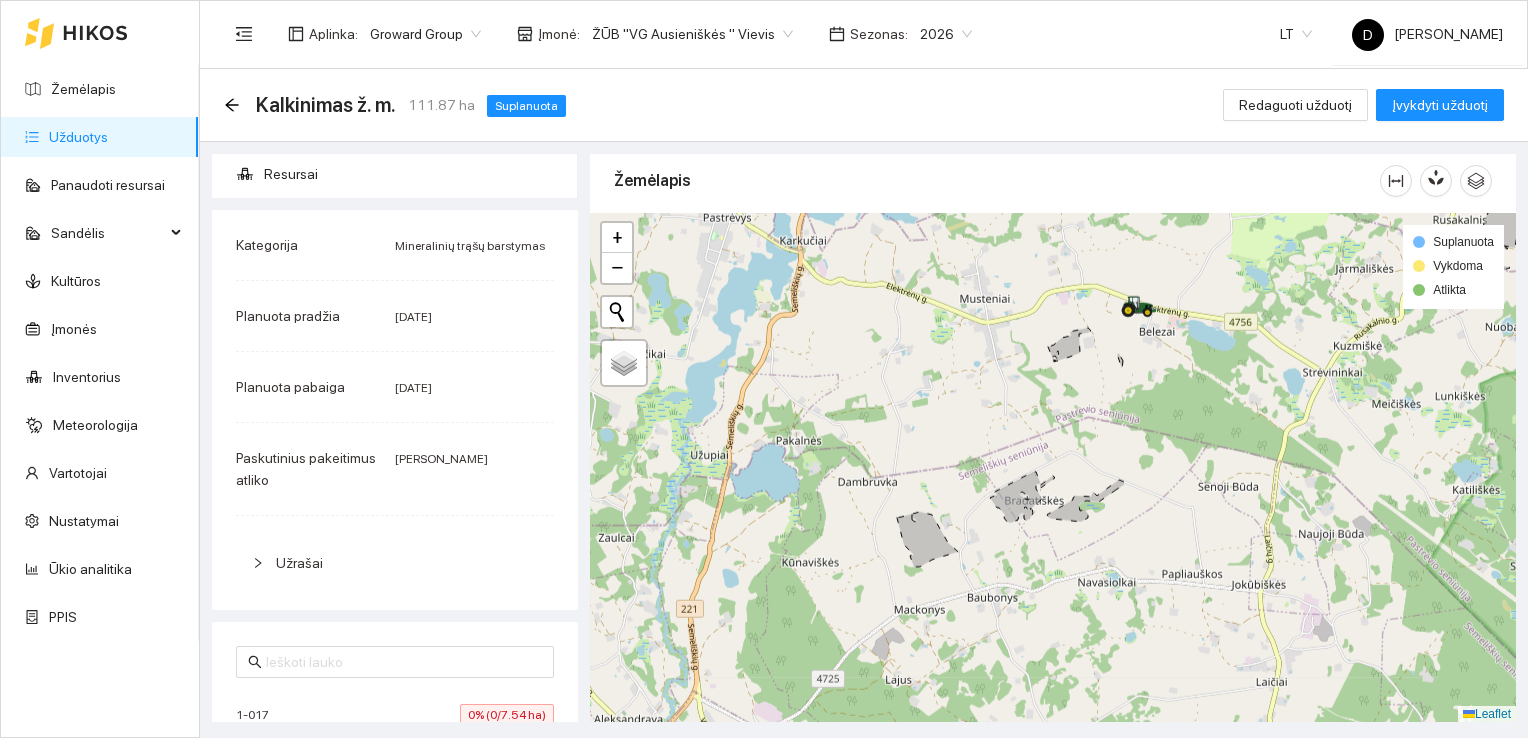 scroll, scrollTop: 0, scrollLeft: 0, axis: both 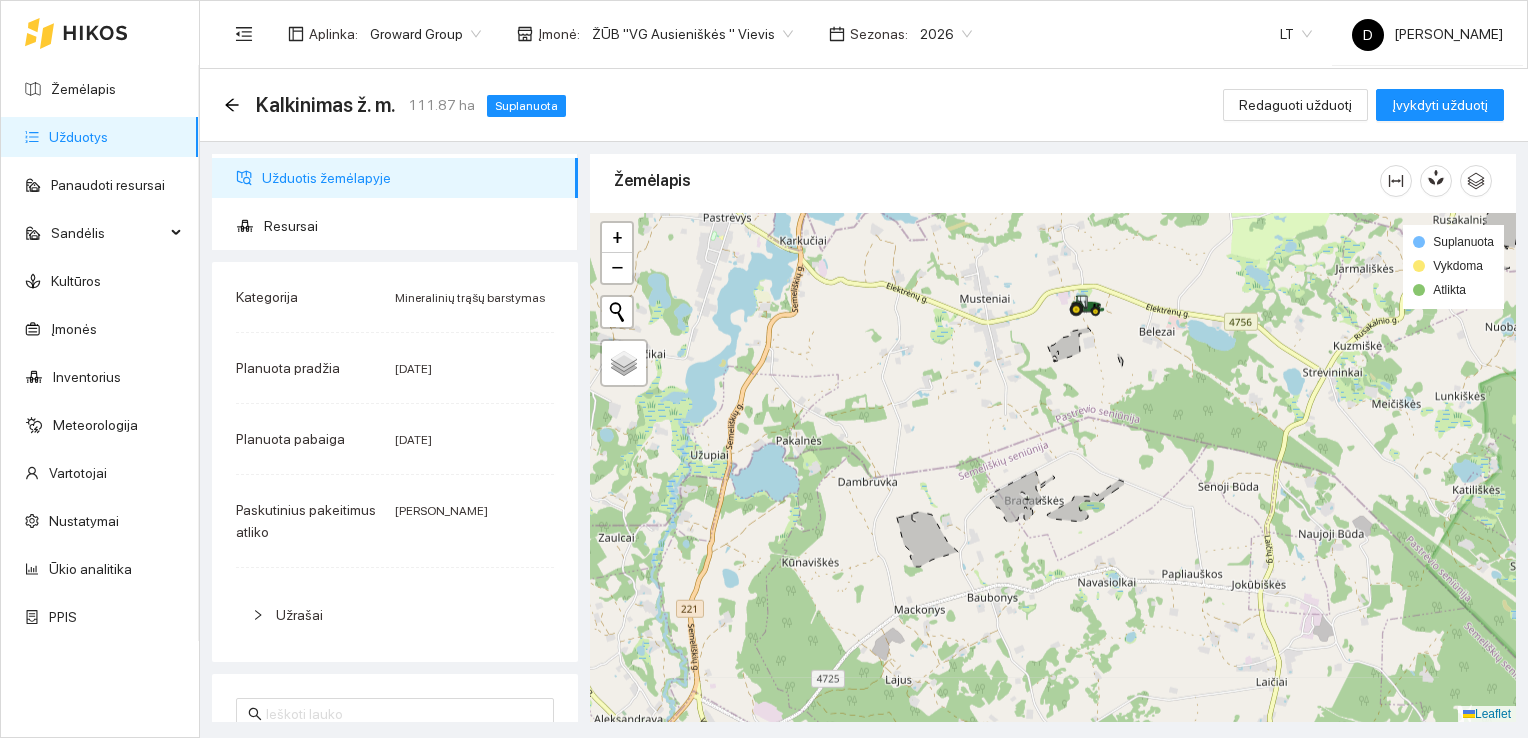 click on "Kalkinimas ž. m. 111.87 ha Suplanuota Redaguoti užduotį Įvykdyti užduotį" at bounding box center (864, 105) 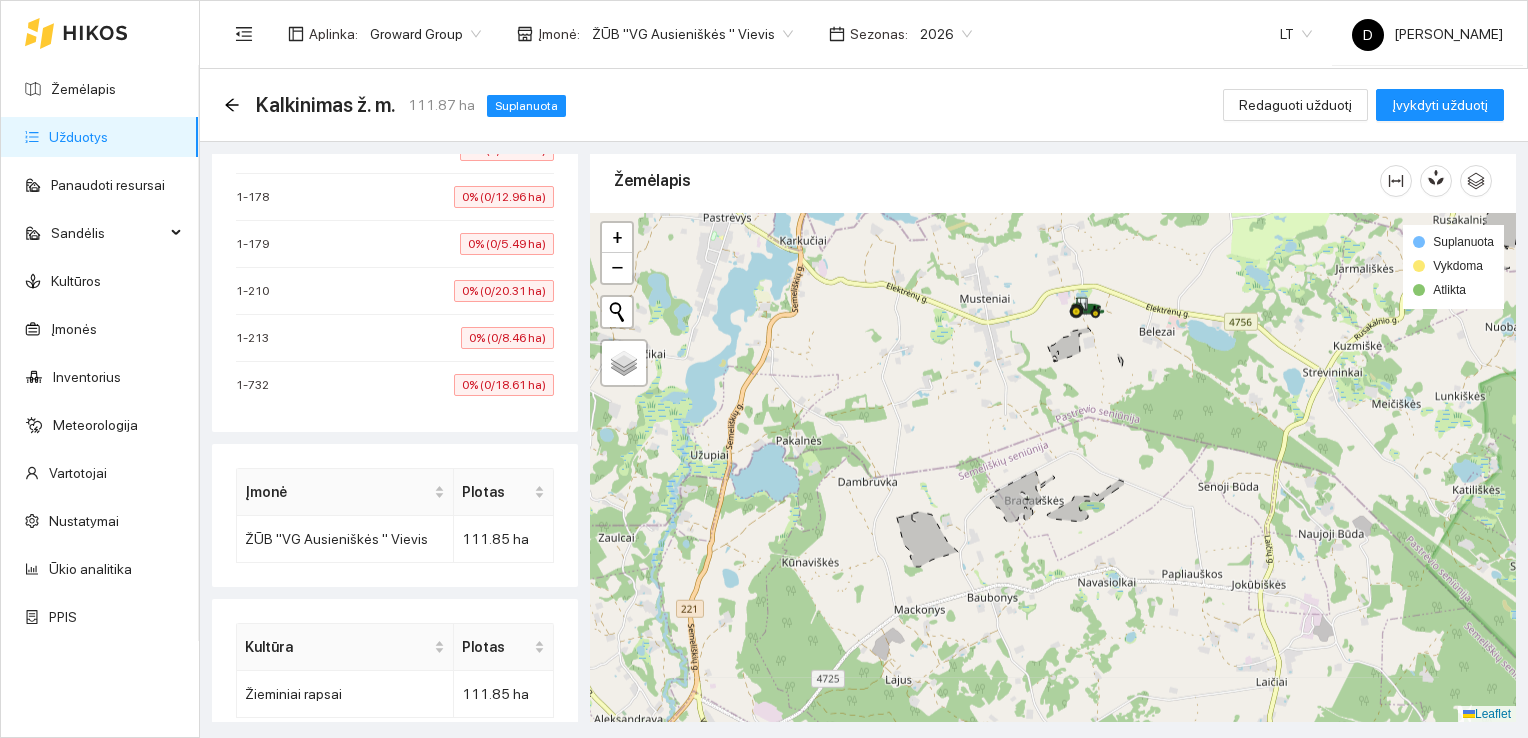 scroll, scrollTop: 684, scrollLeft: 0, axis: vertical 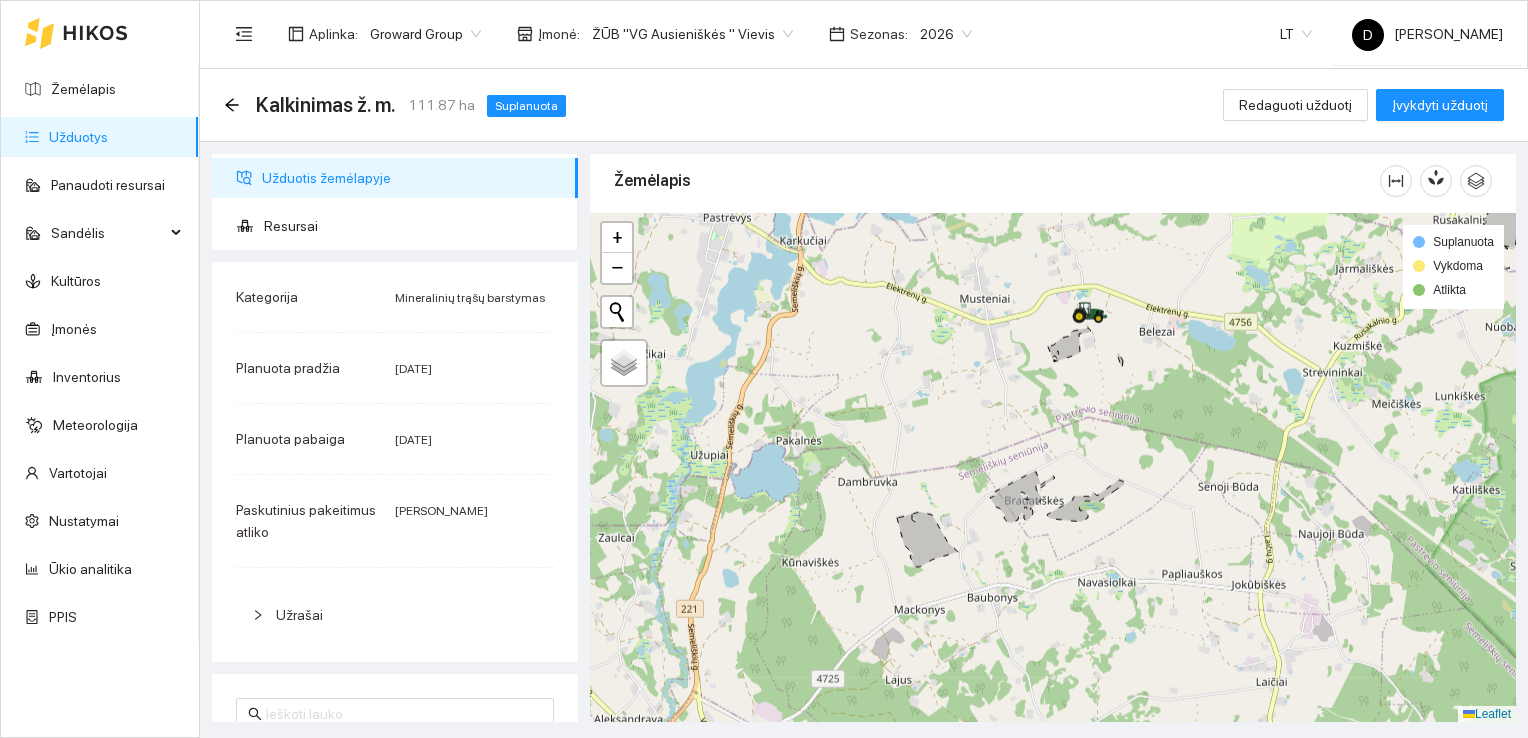 click at bounding box center (1053, 468) 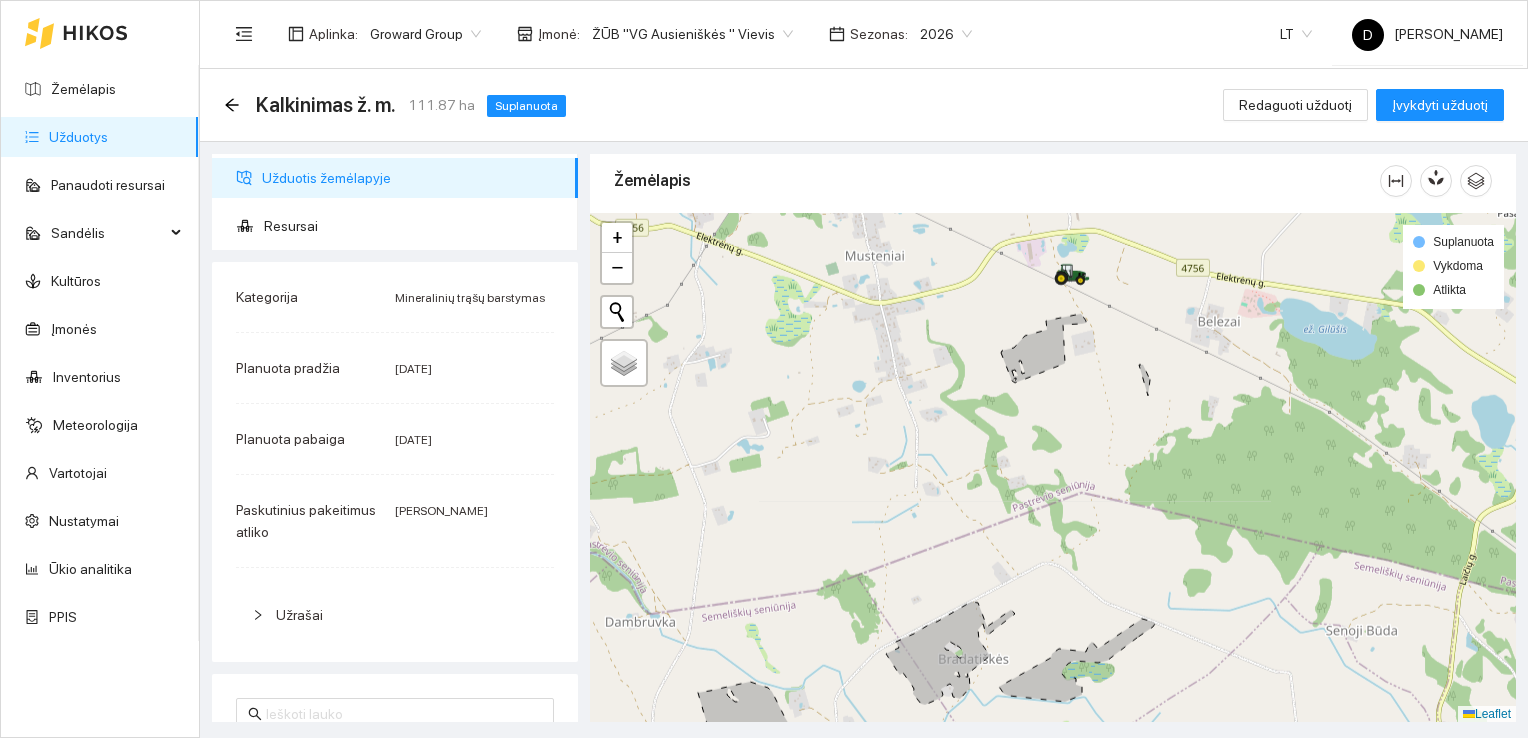 click at bounding box center (1053, 468) 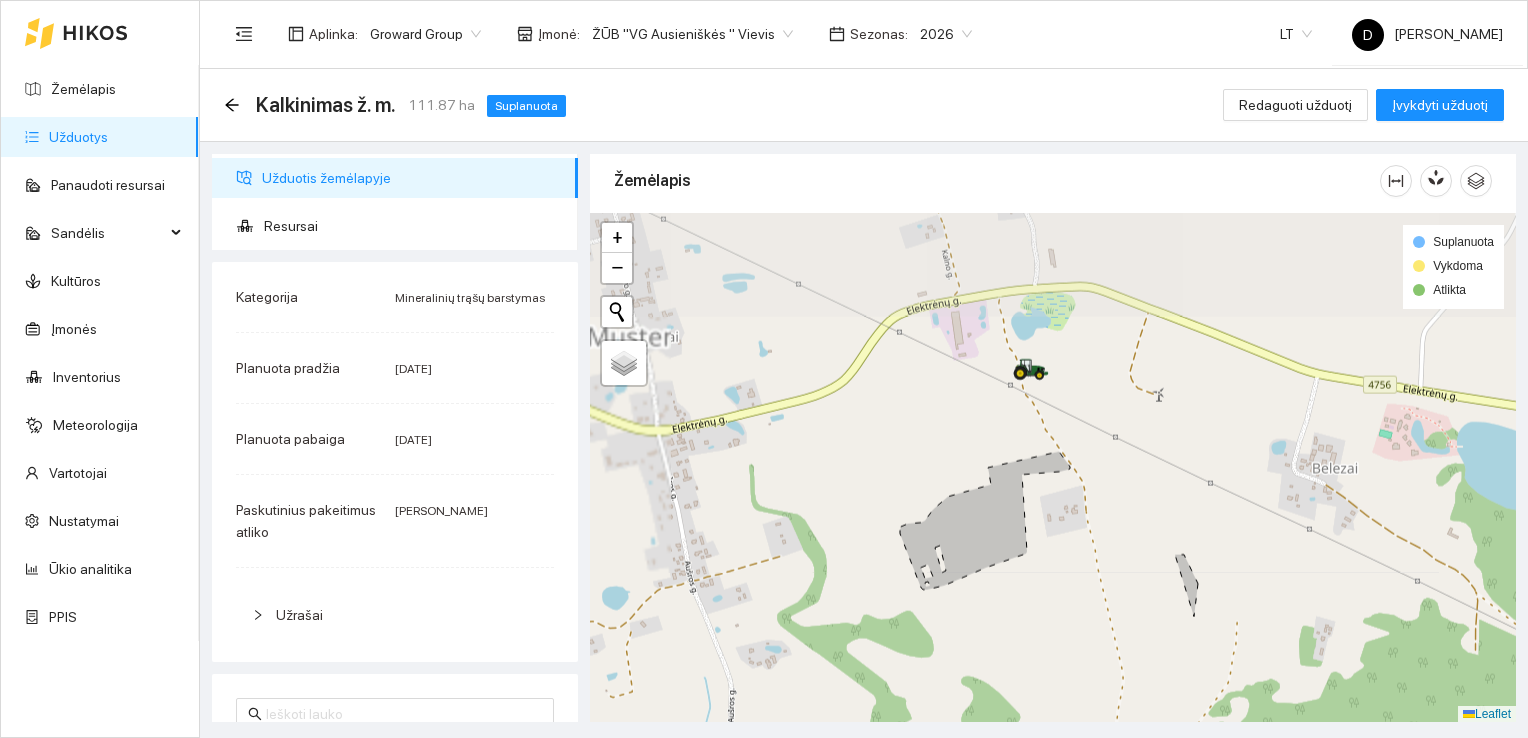 drag, startPoint x: 1036, startPoint y: 255, endPoint x: 1028, endPoint y: 422, distance: 167.19151 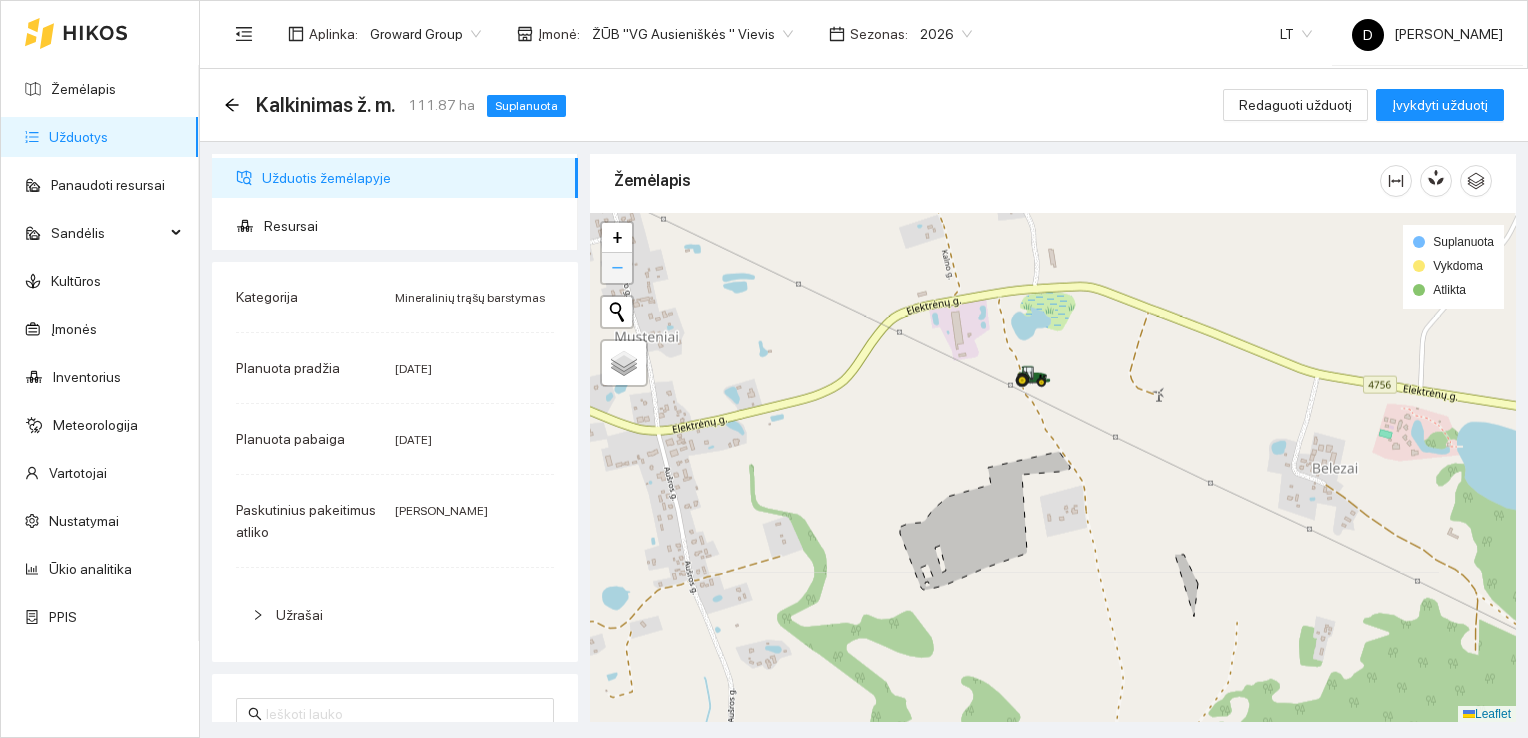 click on "−" at bounding box center (617, 268) 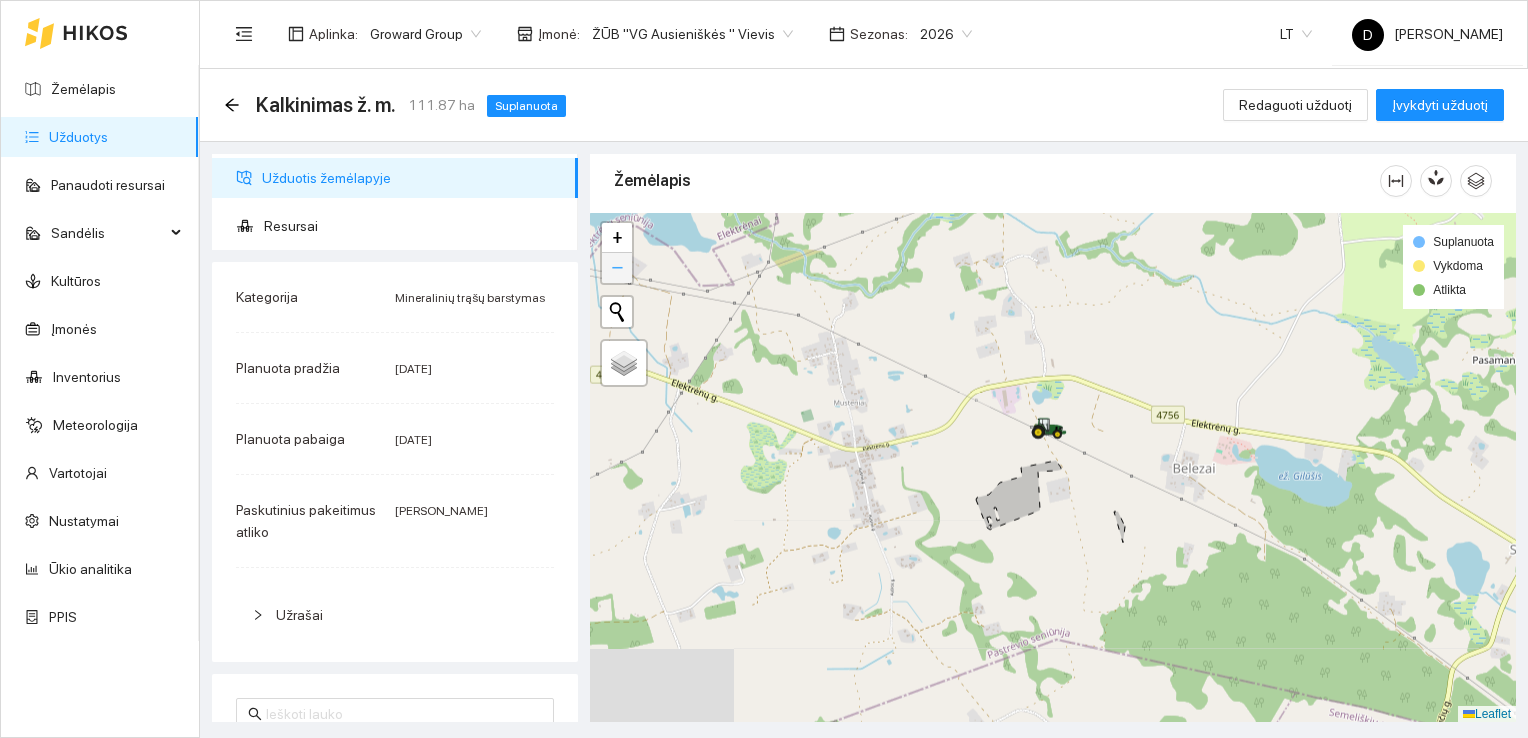 click on "−" at bounding box center [617, 268] 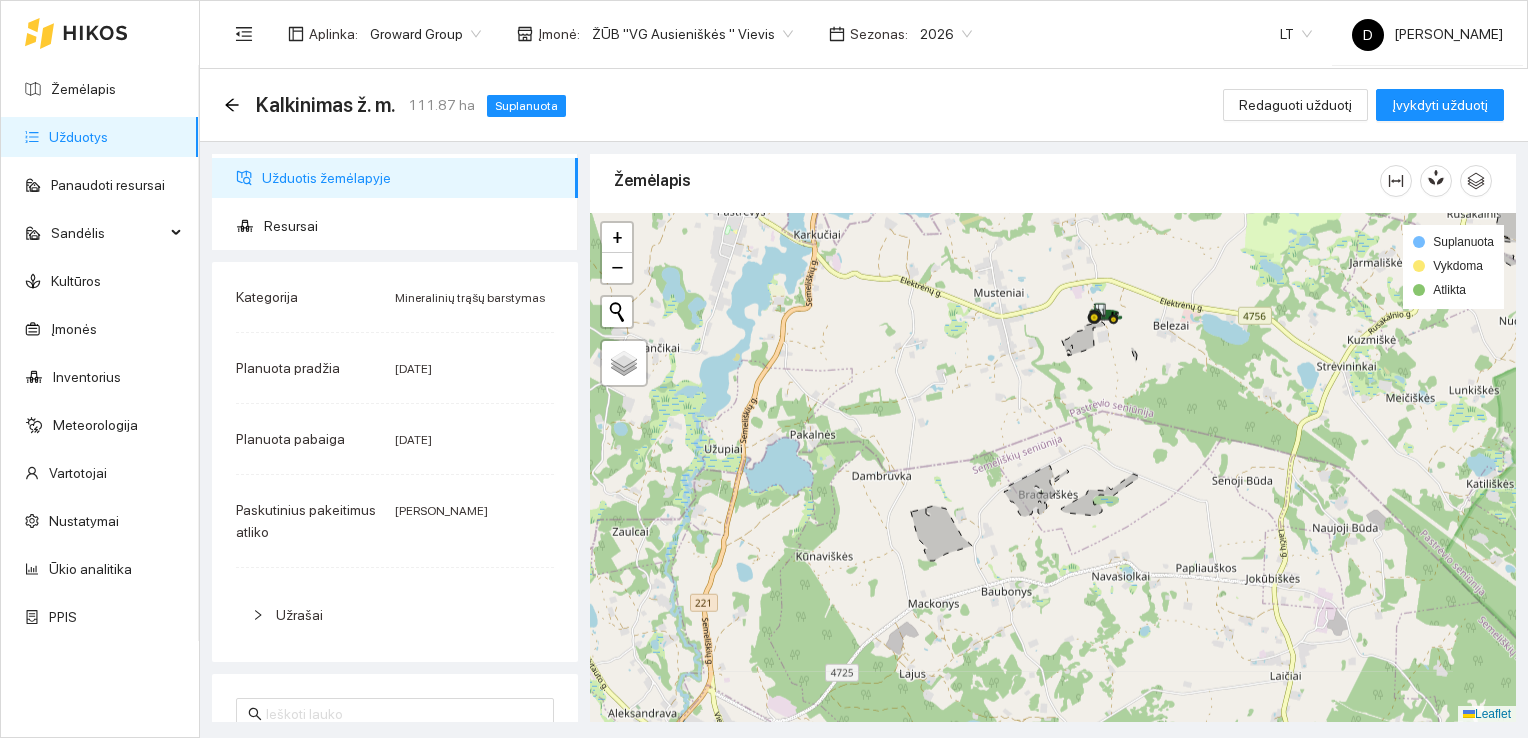 drag, startPoint x: 812, startPoint y: 508, endPoint x: 860, endPoint y: 365, distance: 150.84097 